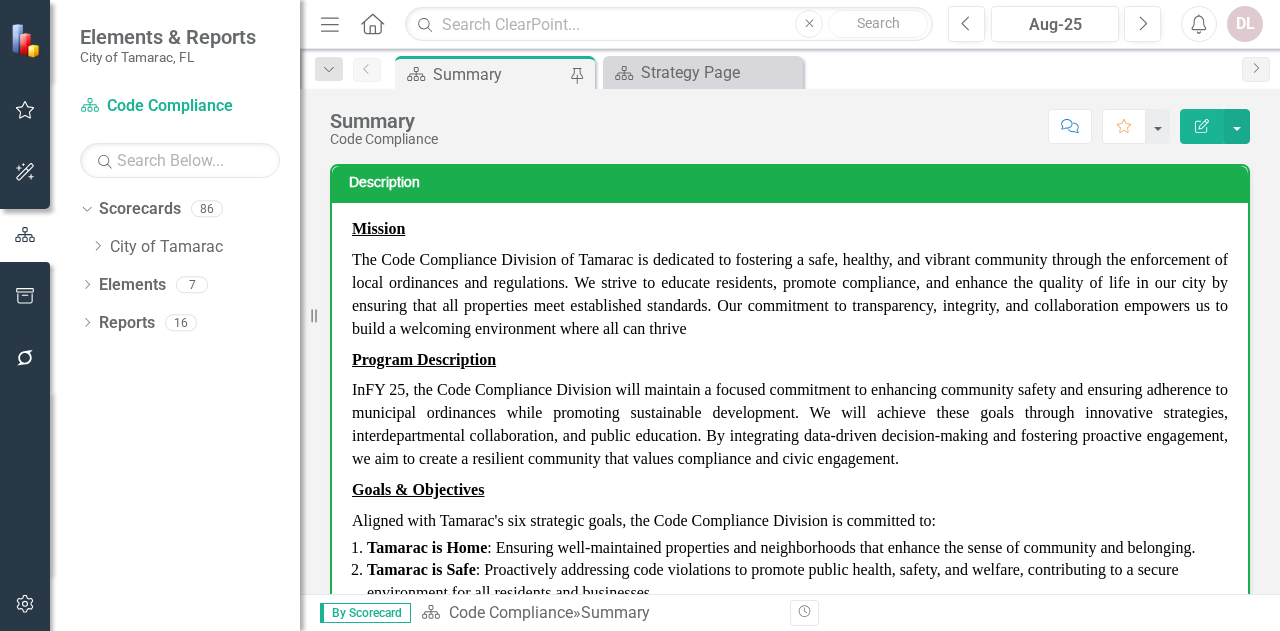 scroll, scrollTop: 0, scrollLeft: 0, axis: both 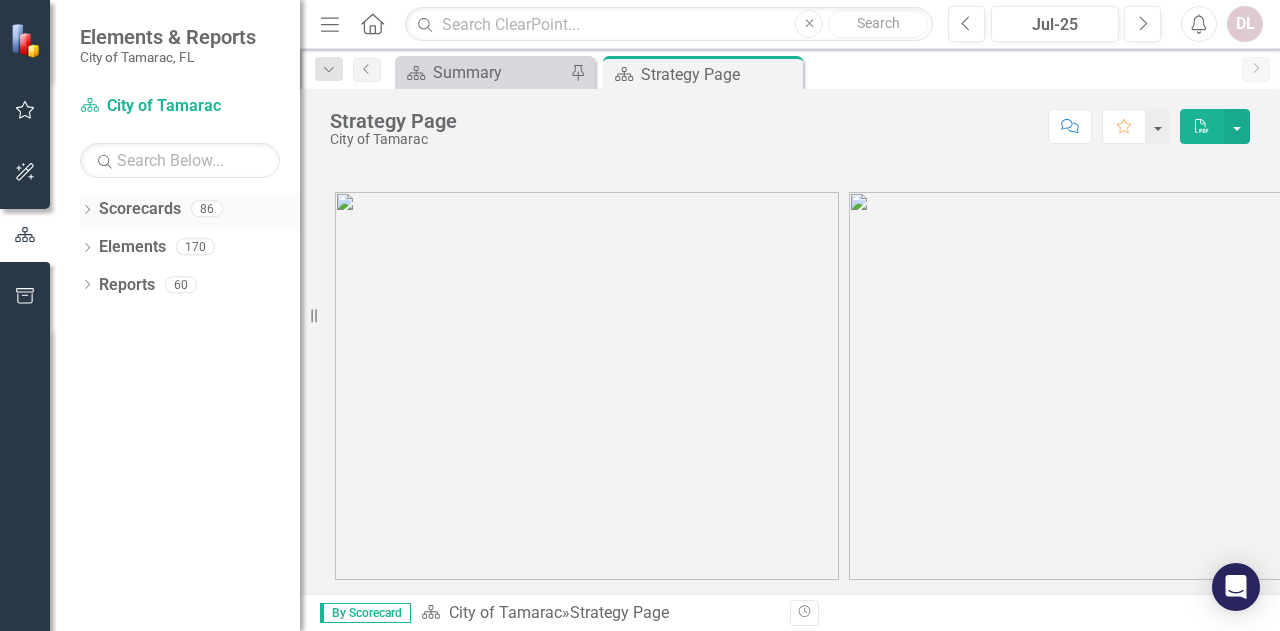 click on "Dropdown" 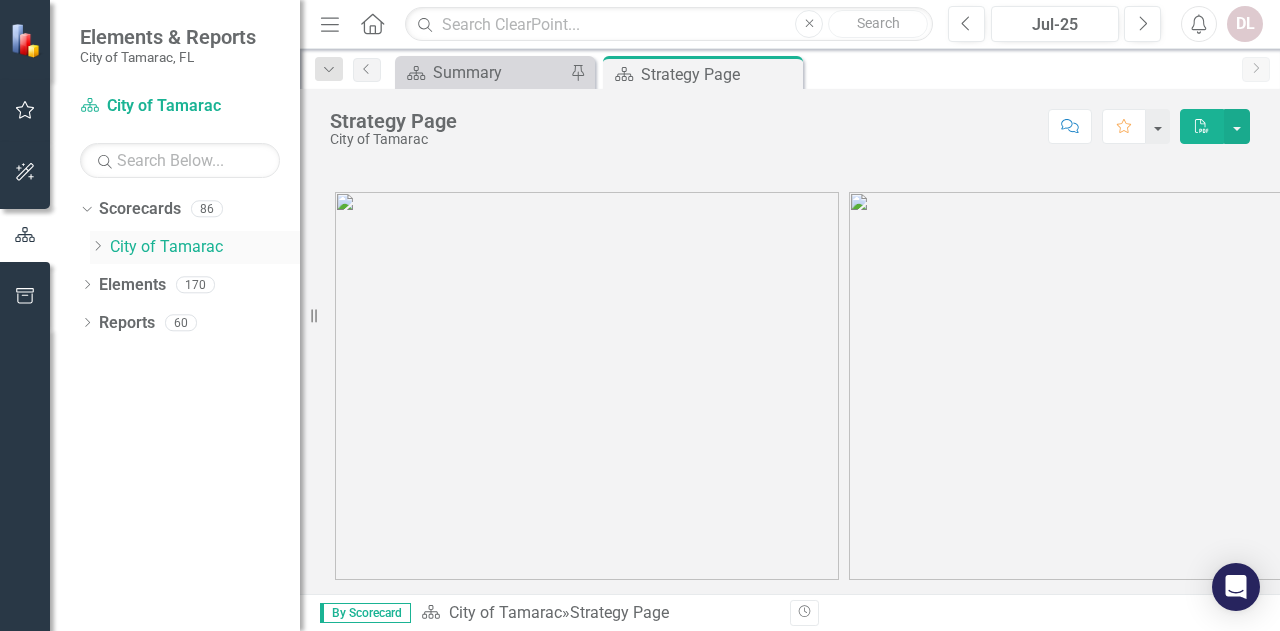 click on "Dropdown" 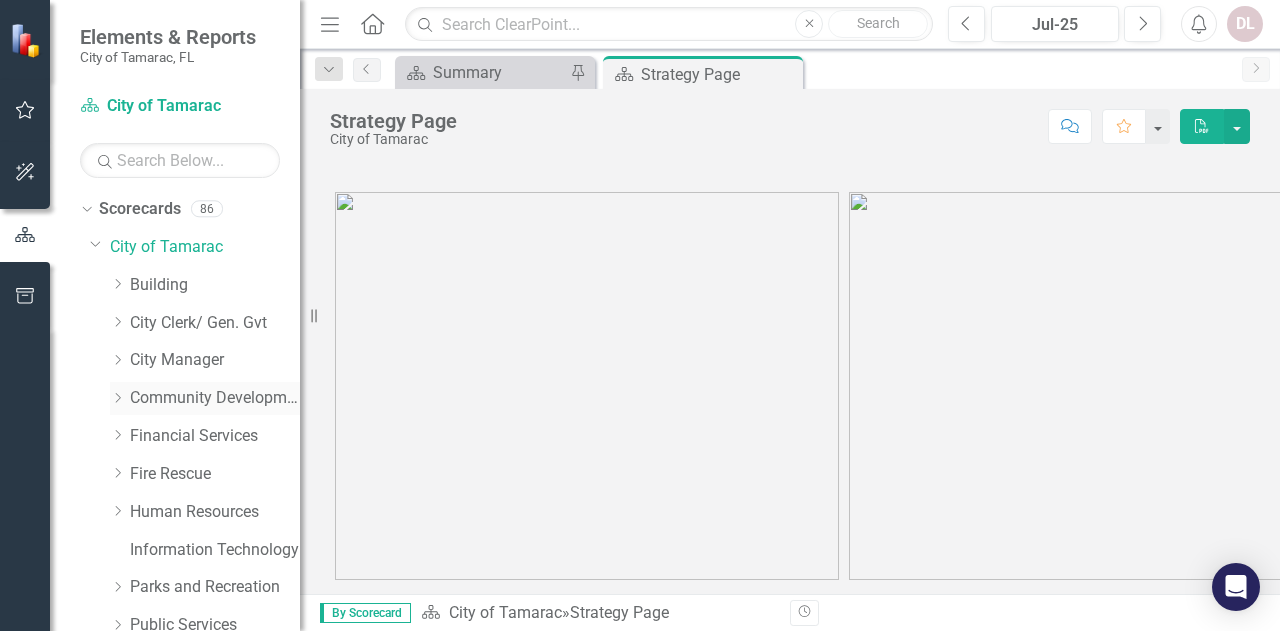 click on "Dropdown" 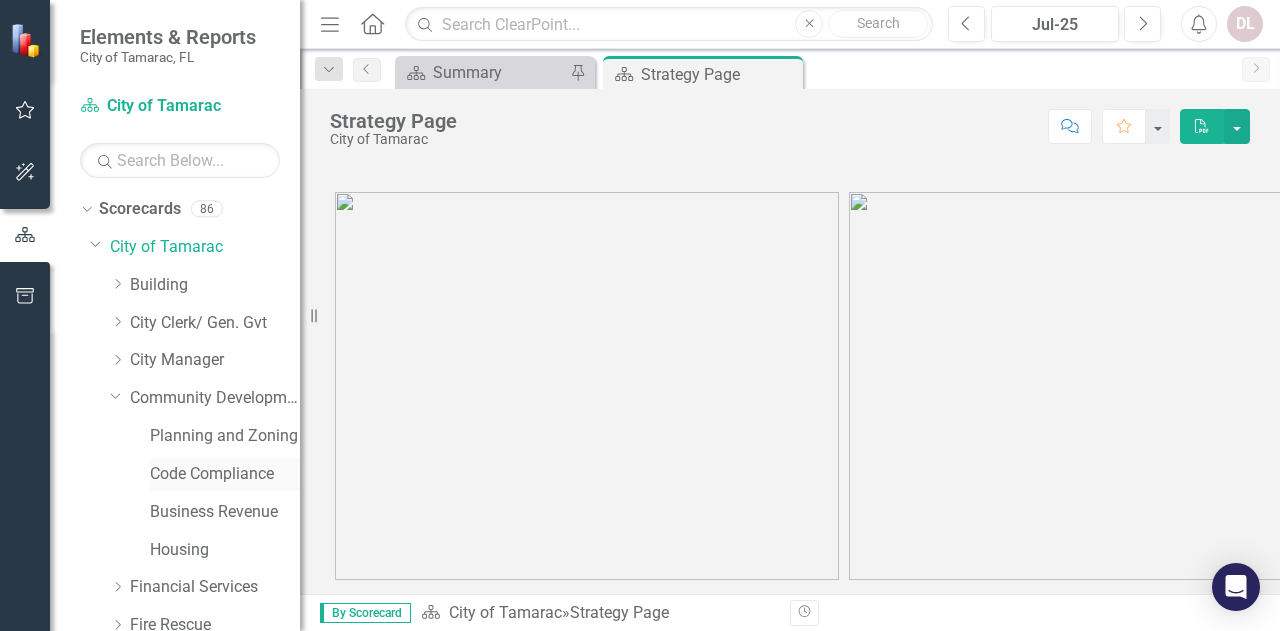 click on "Code Compliance" at bounding box center [225, 474] 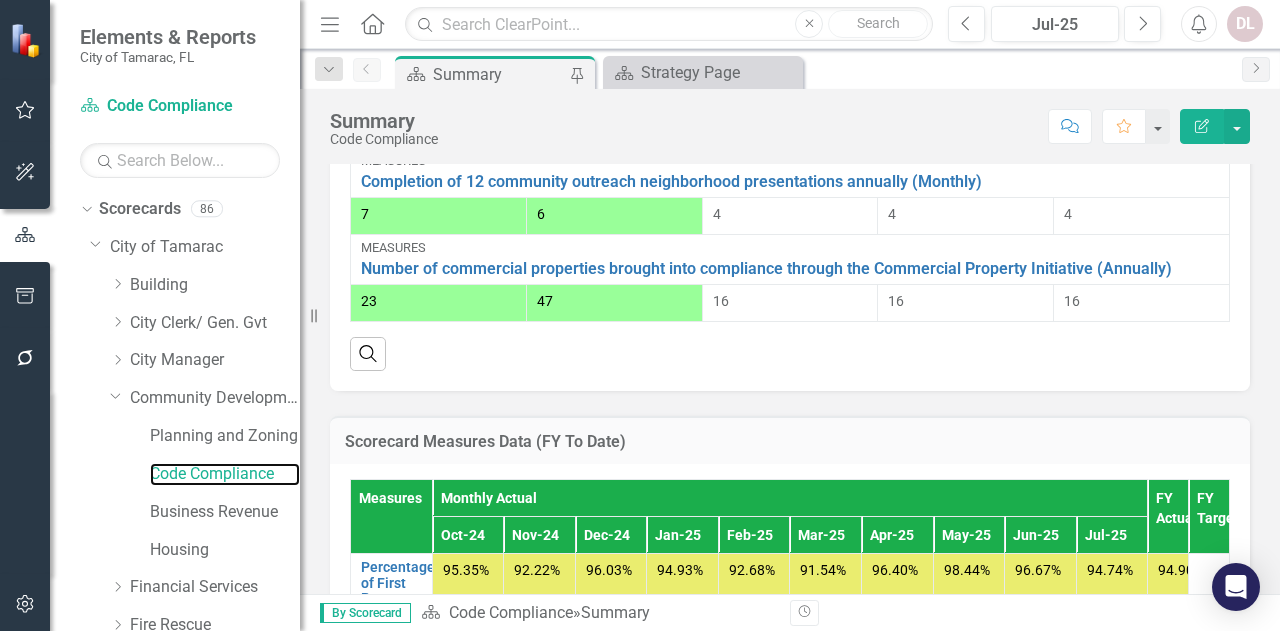 scroll, scrollTop: 1500, scrollLeft: 0, axis: vertical 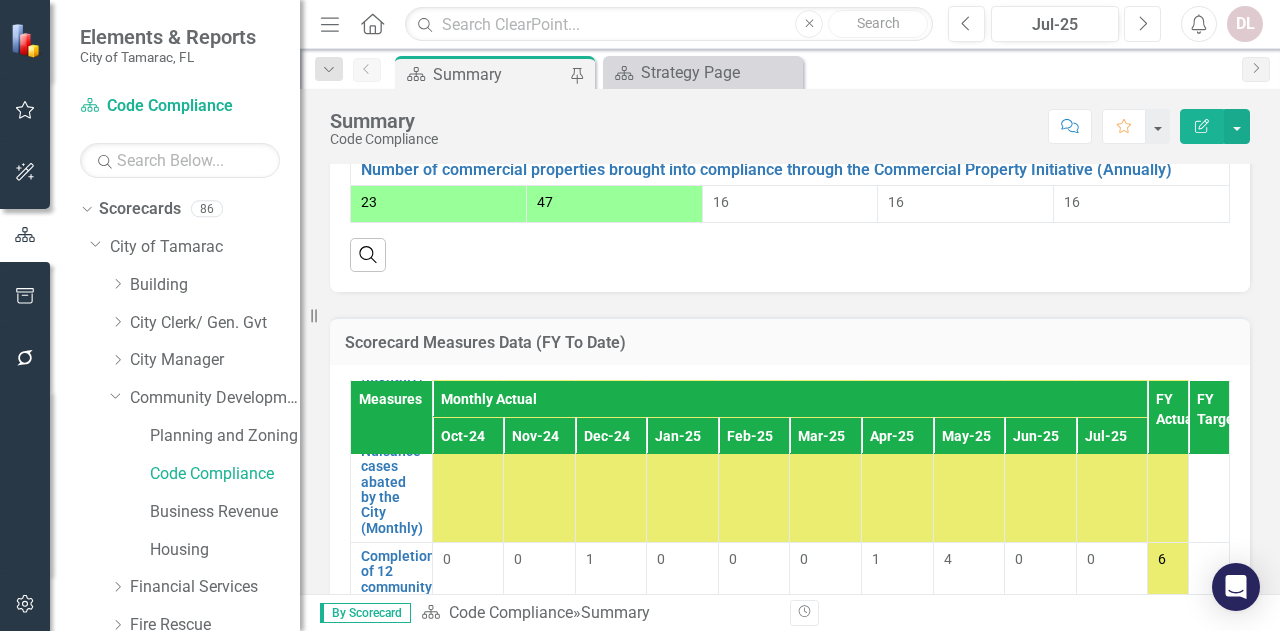 click on "Next" at bounding box center [1142, 24] 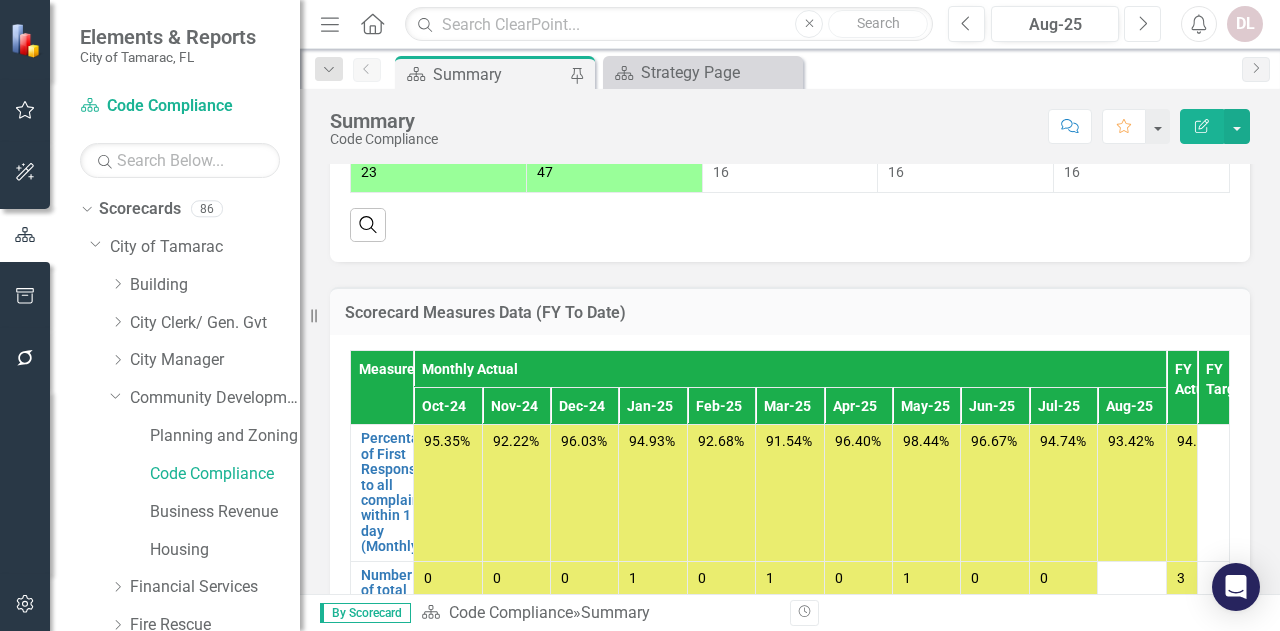 scroll, scrollTop: 1600, scrollLeft: 0, axis: vertical 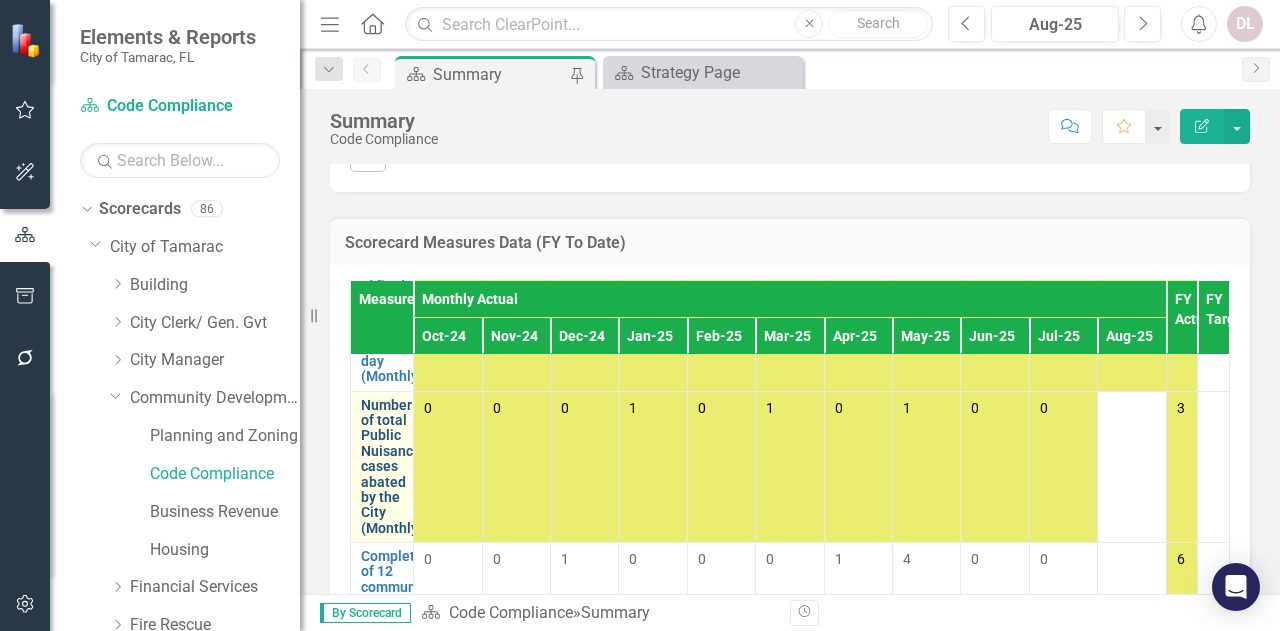 click on "Number of total Public Nuisance cases abated by the City (Monthly)" at bounding box center (392, 467) 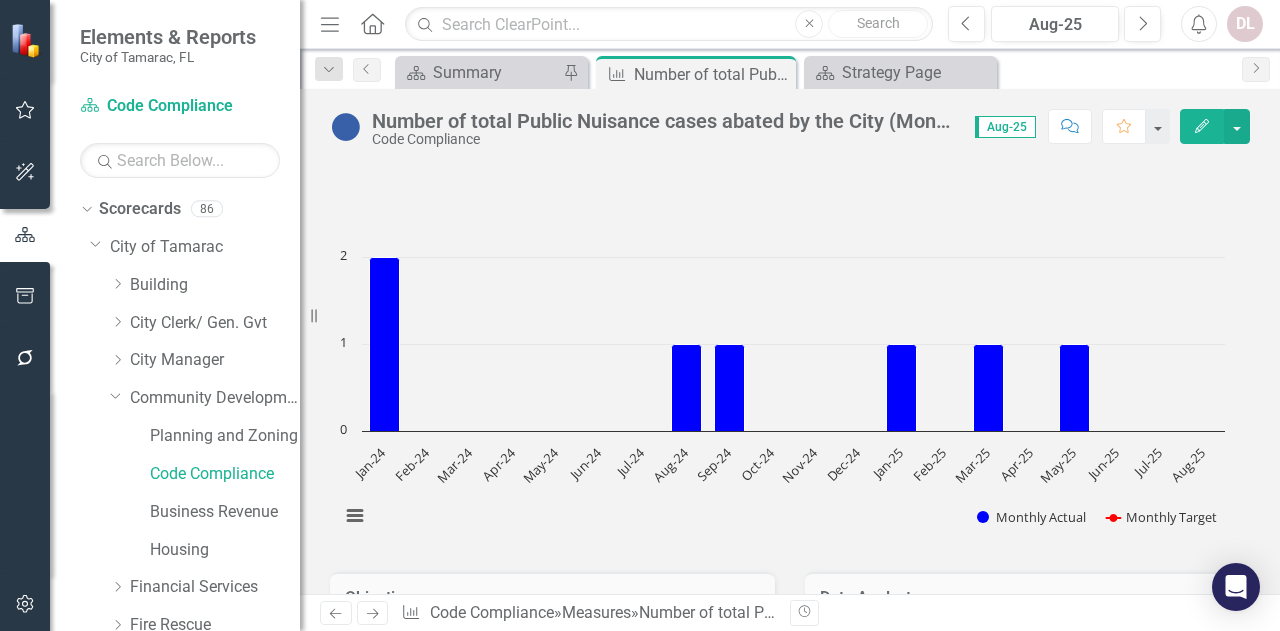 click on "Edit" 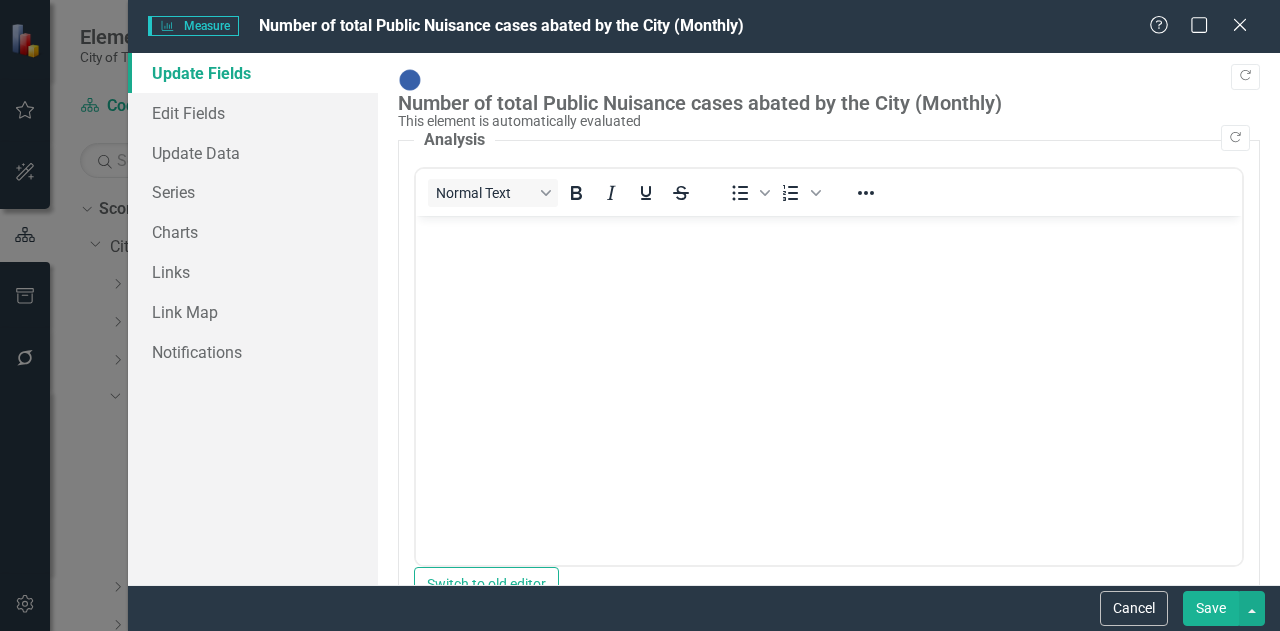 scroll, scrollTop: 0, scrollLeft: 0, axis: both 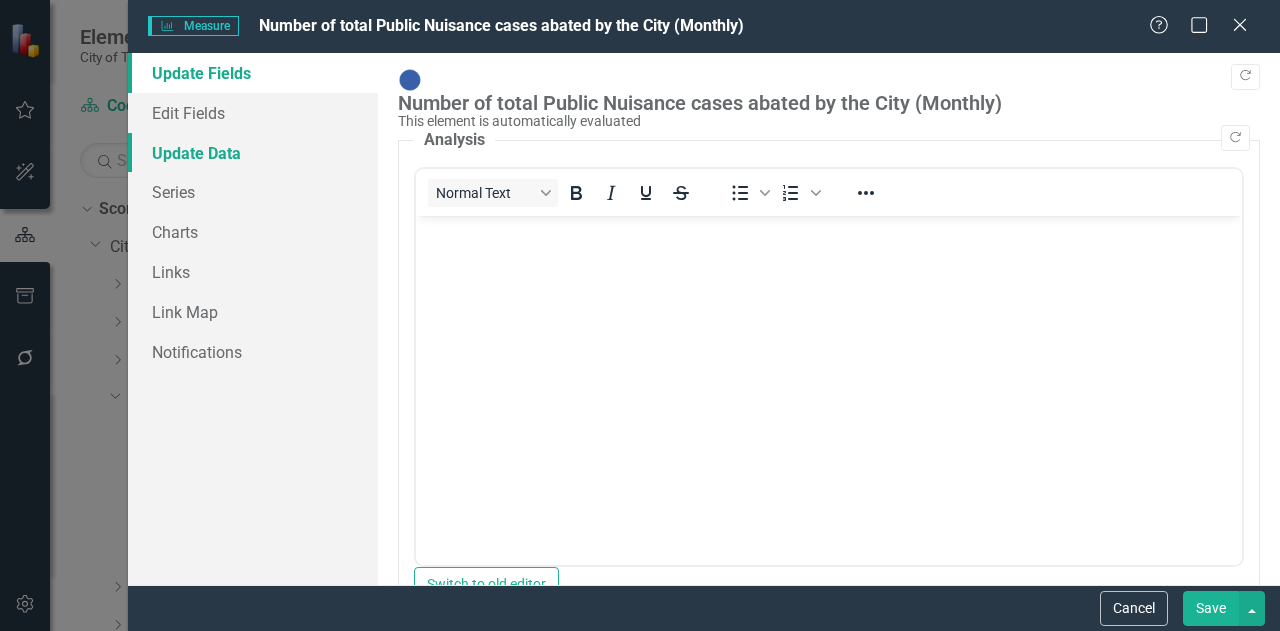 click on "Update  Data" at bounding box center [253, 153] 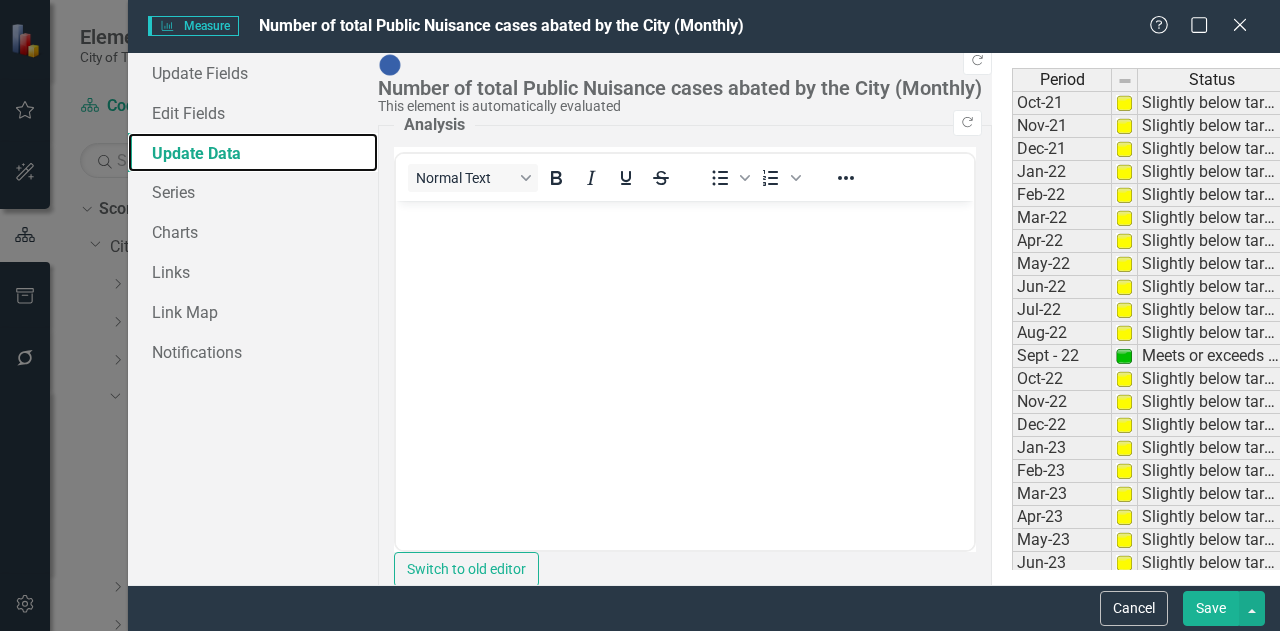 scroll, scrollTop: 100, scrollLeft: 0, axis: vertical 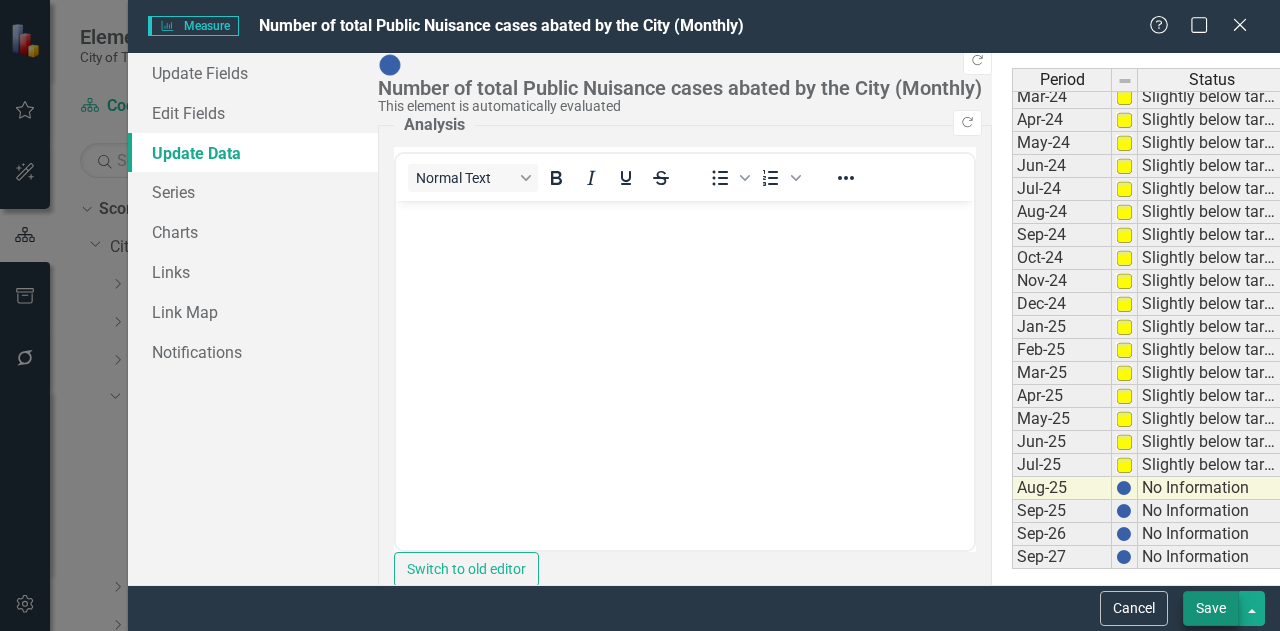 type on "2" 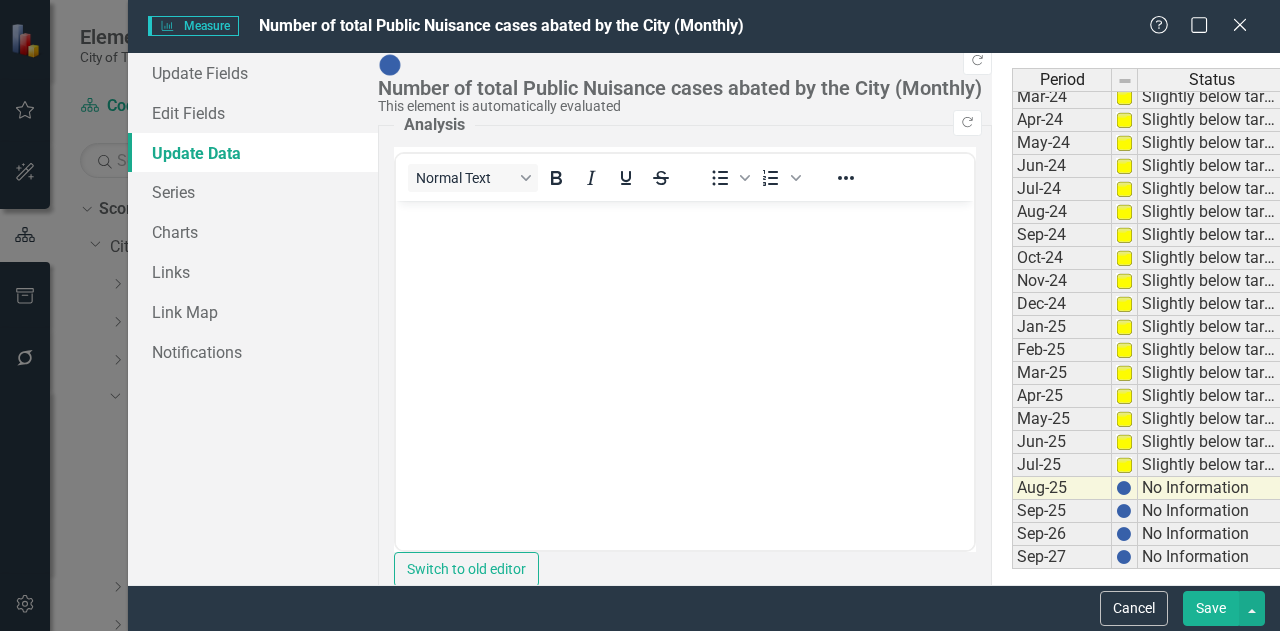 click on "Save" at bounding box center (1211, 608) 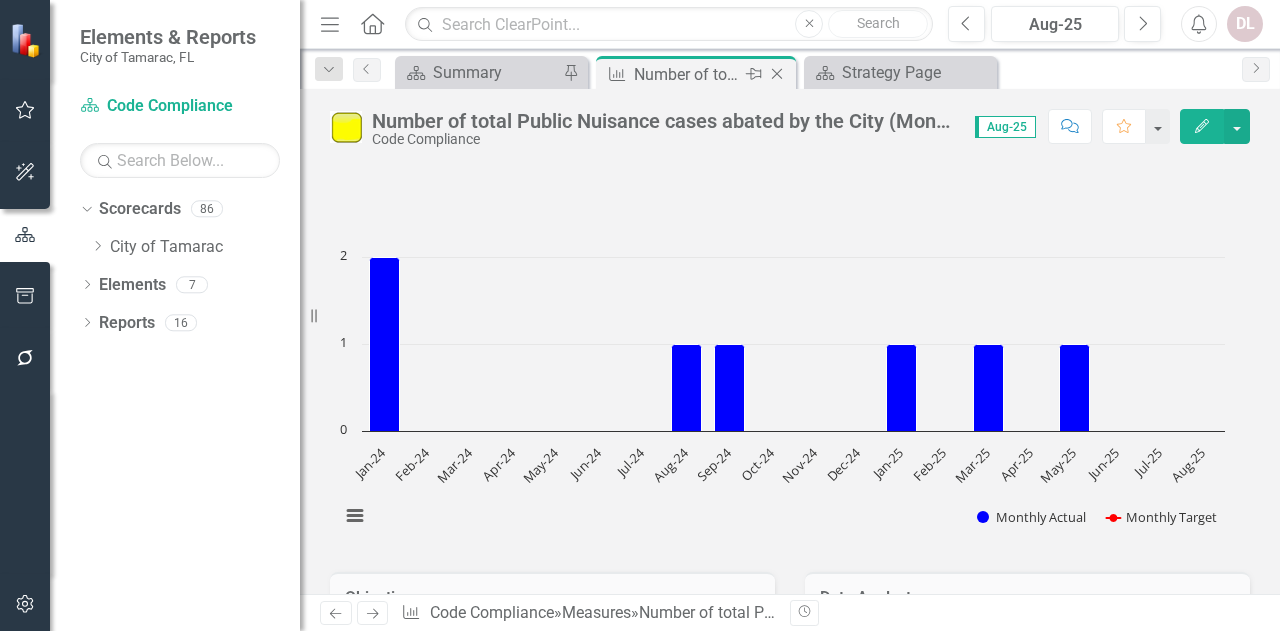 click on "Close" 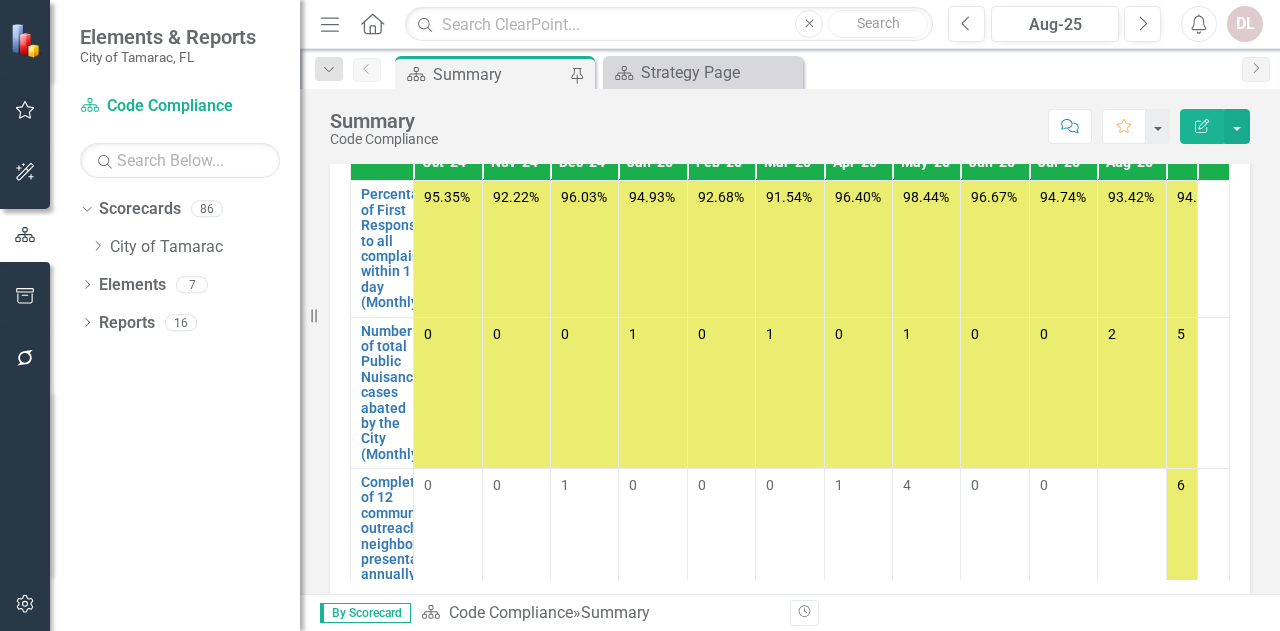 scroll, scrollTop: 1800, scrollLeft: 0, axis: vertical 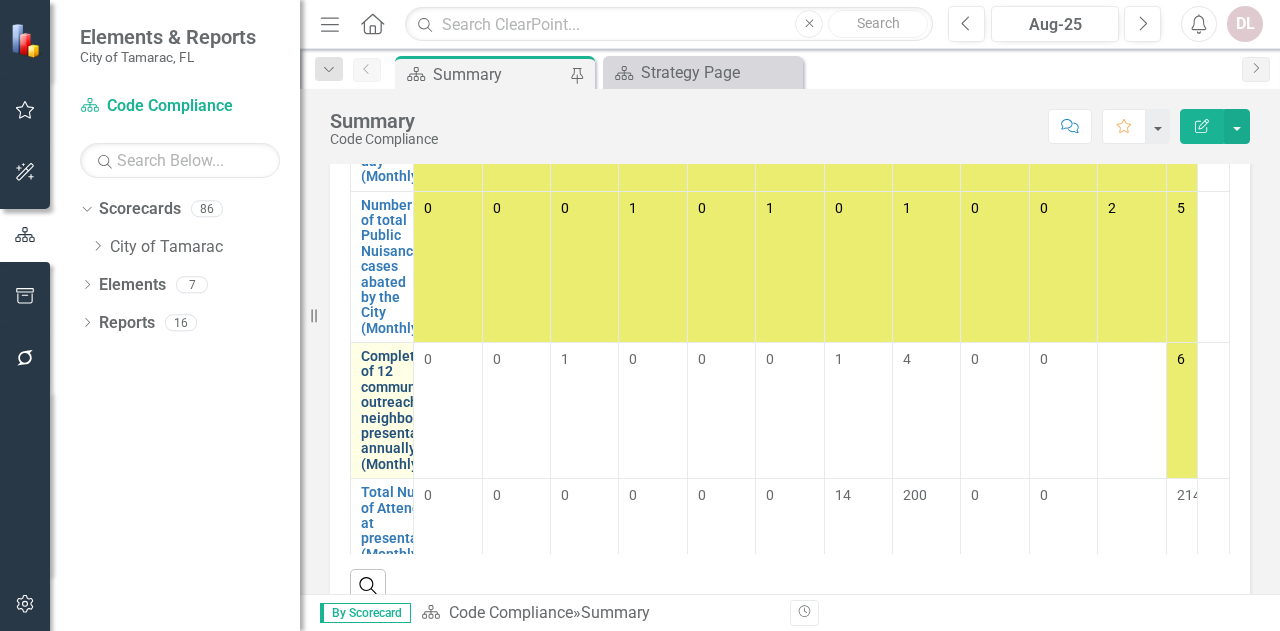 click on "Completion of 12 community outreach neighborhood presentations annually (Monthly)" at bounding box center [405, 410] 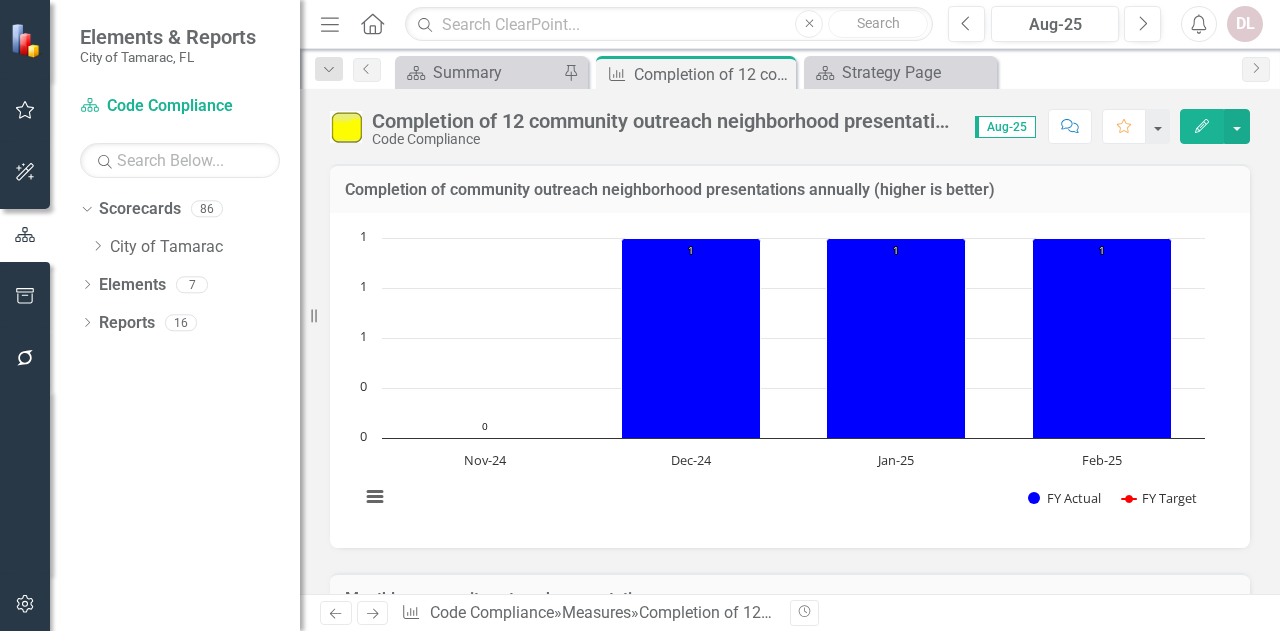 click on "Edit" at bounding box center (1202, 126) 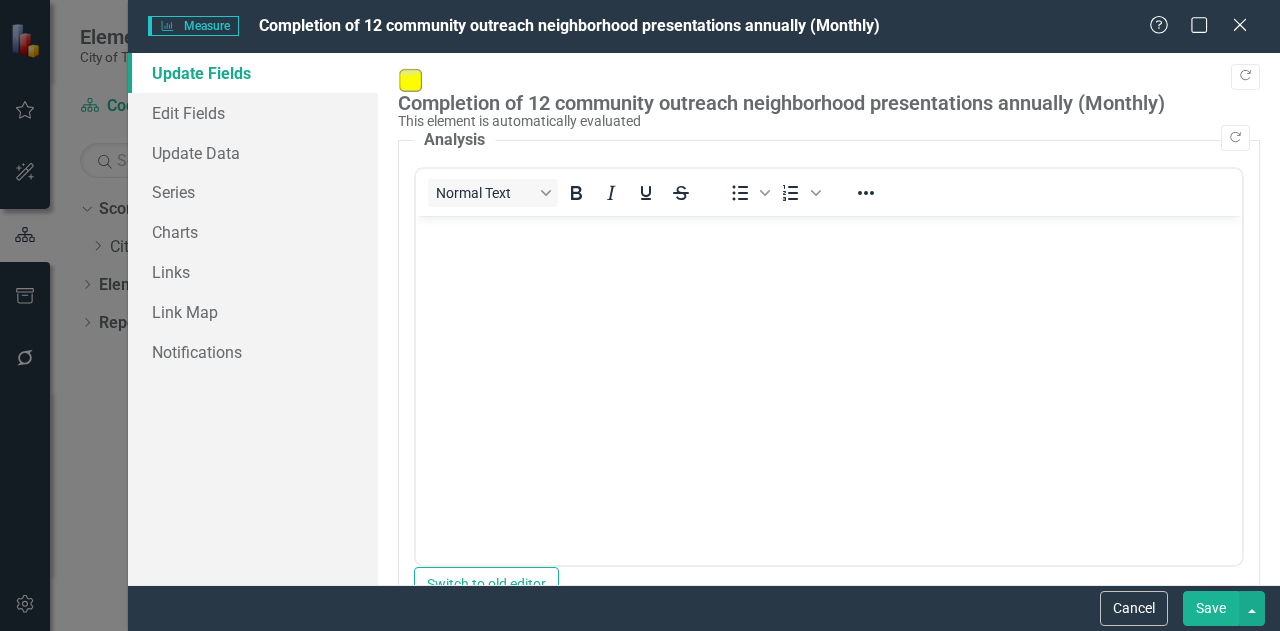 scroll, scrollTop: 0, scrollLeft: 0, axis: both 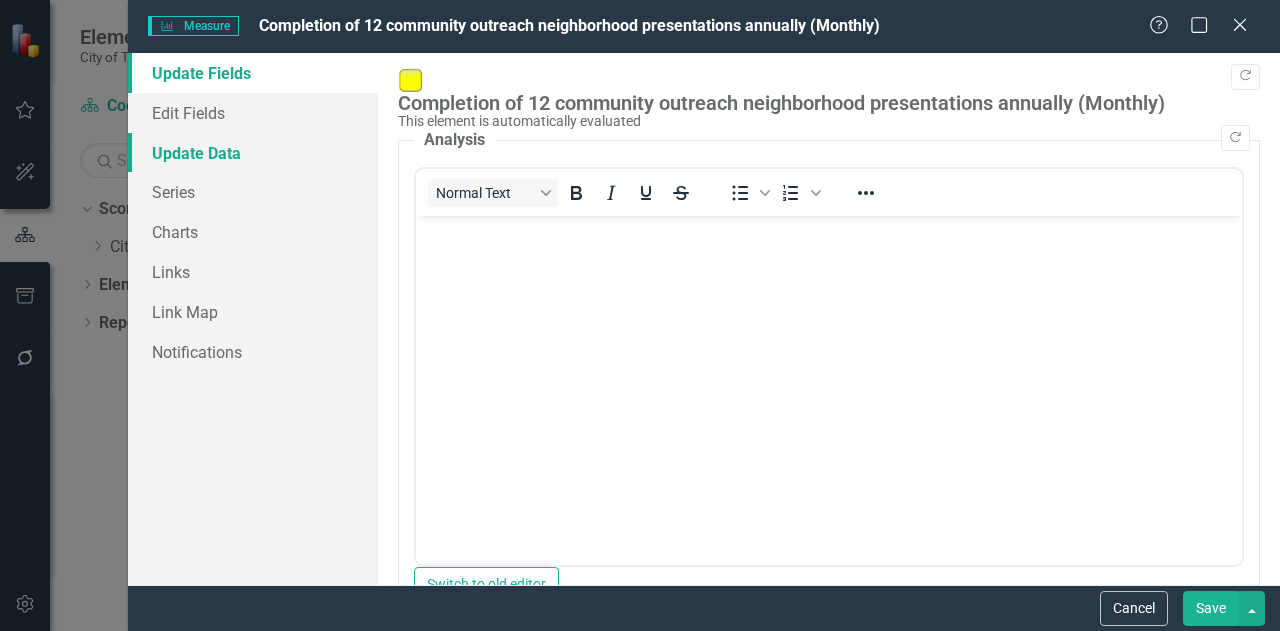 click on "Update  Data" at bounding box center [253, 153] 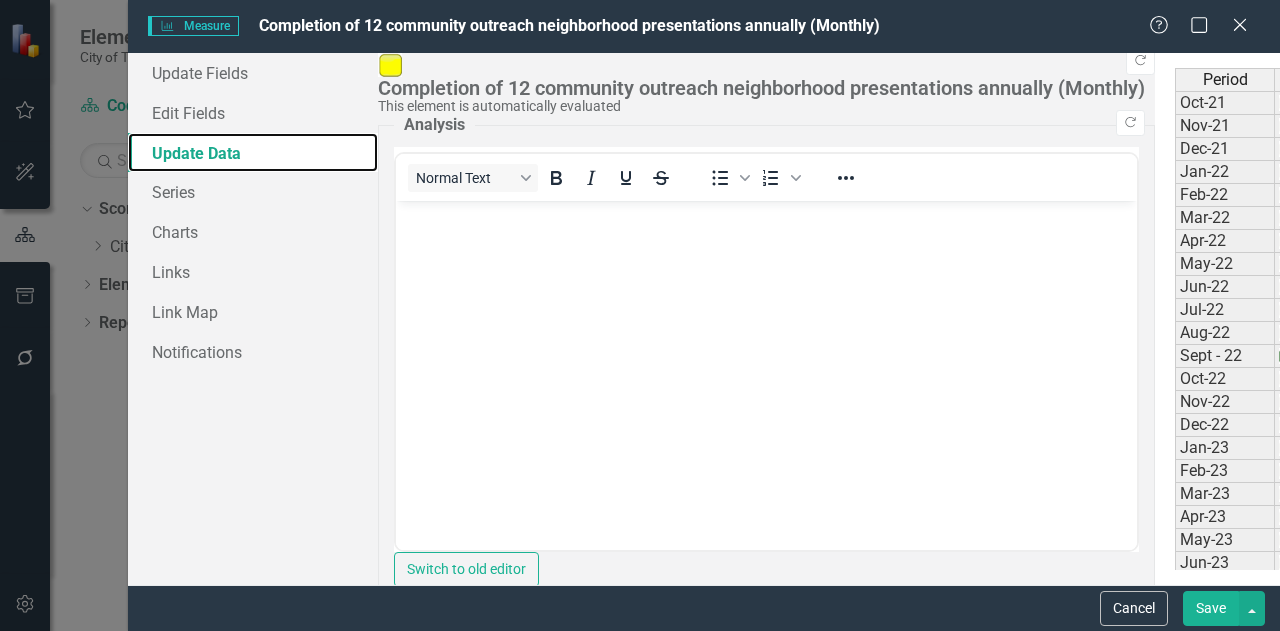 scroll, scrollTop: 500, scrollLeft: 0, axis: vertical 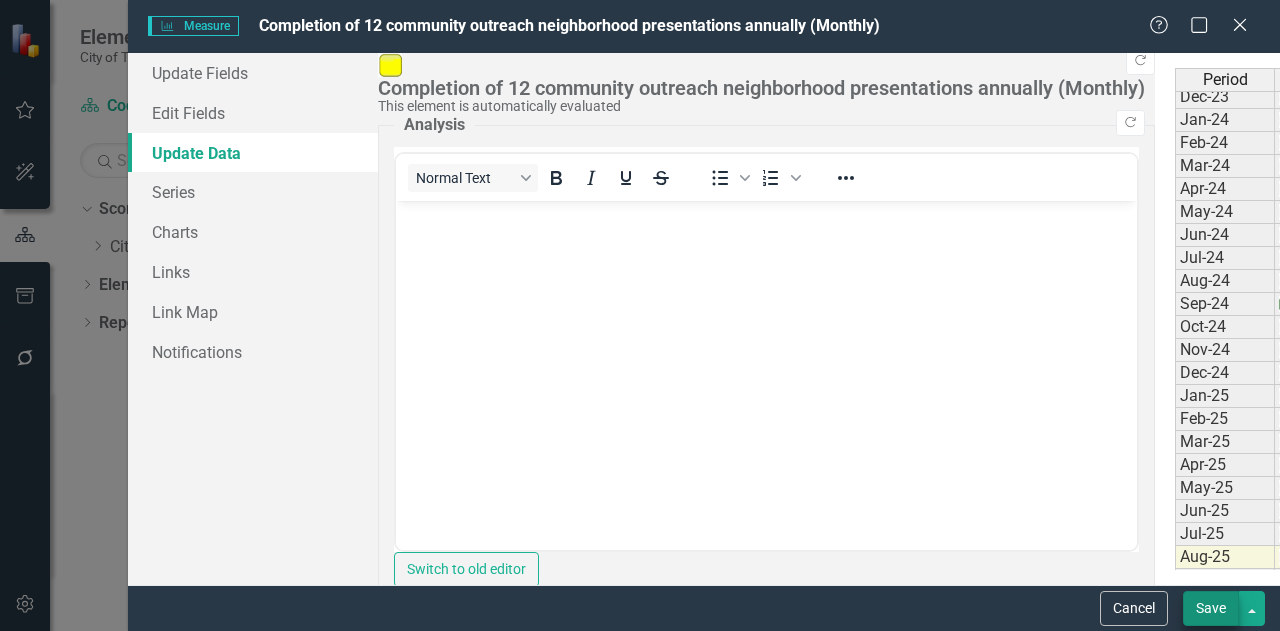 type on "0" 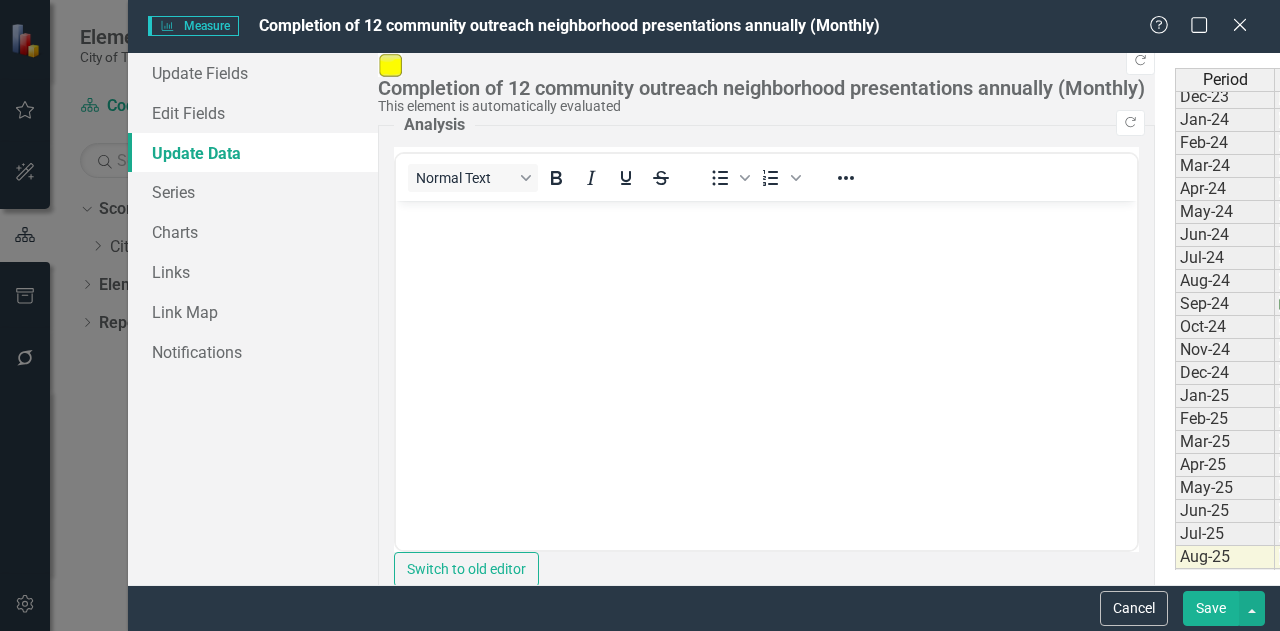 click on "Save" at bounding box center [1211, 608] 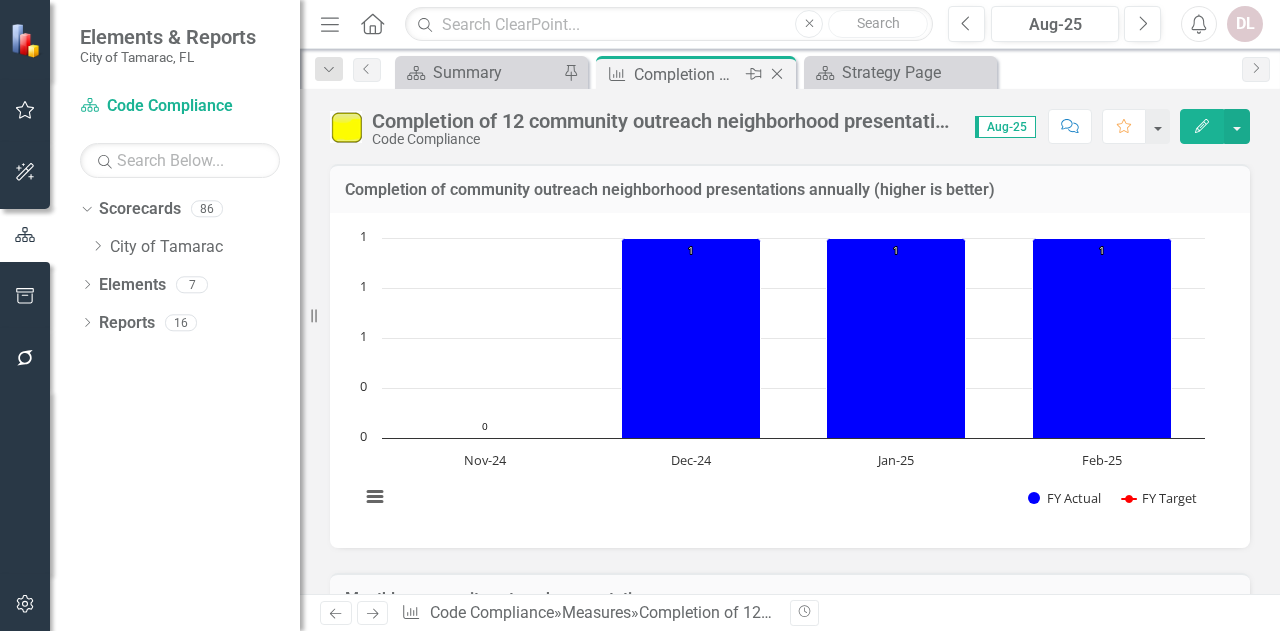 click on "Close" 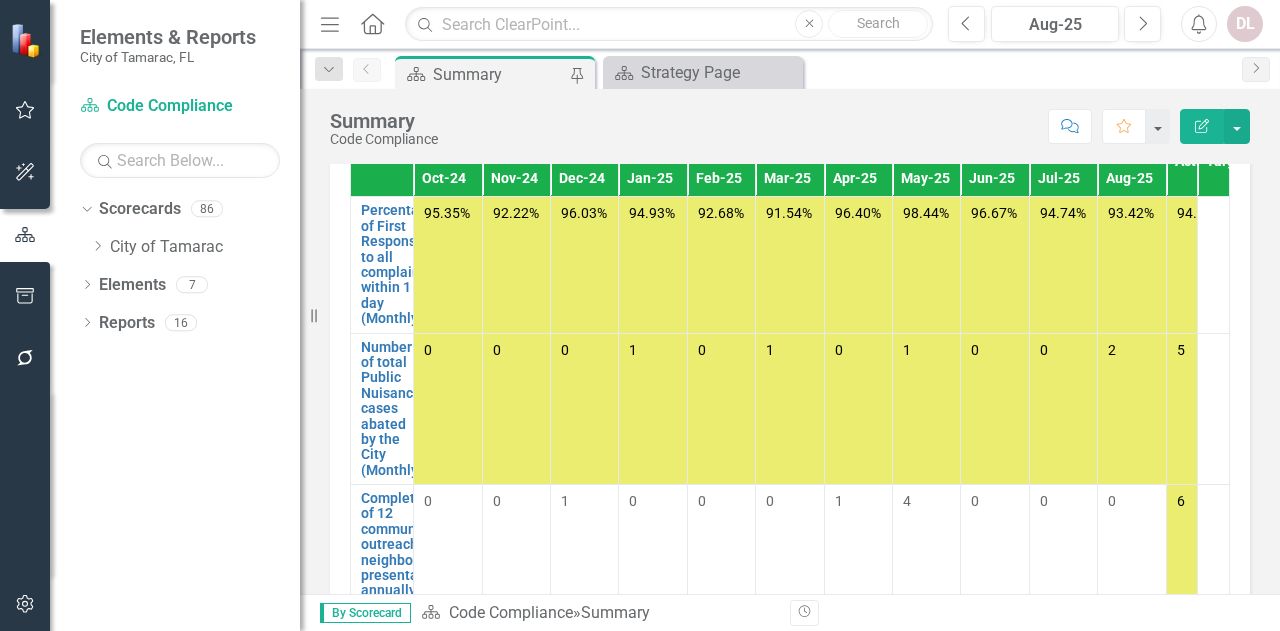 scroll, scrollTop: 1800, scrollLeft: 0, axis: vertical 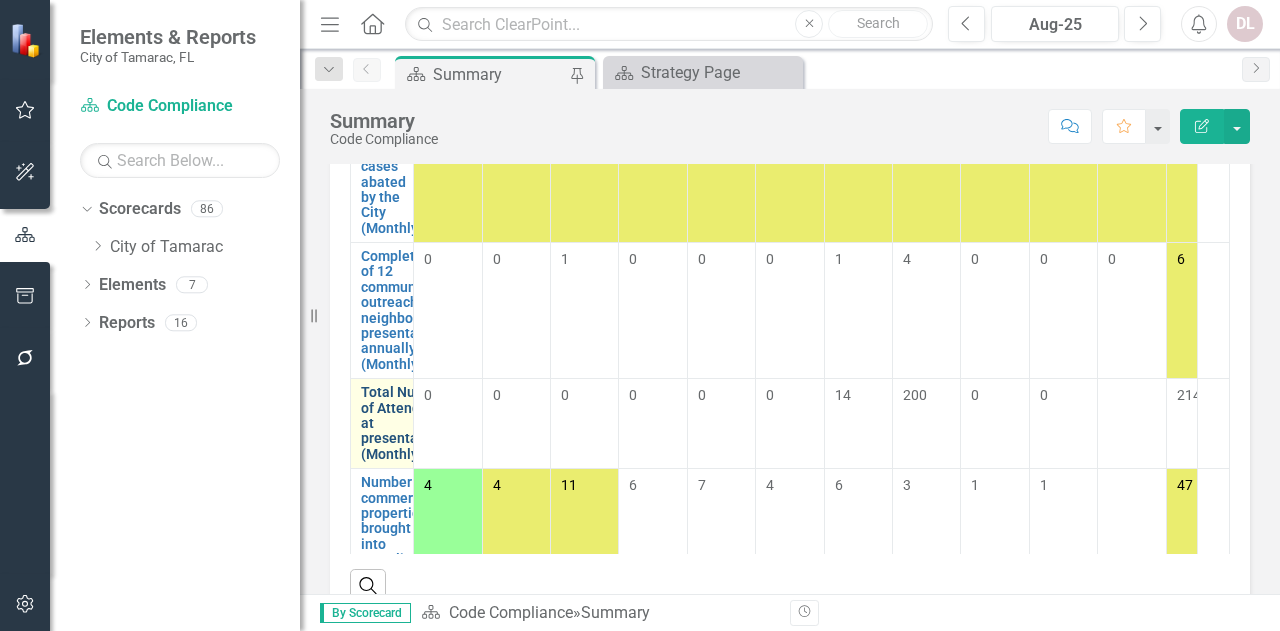 click on "Total Number of Attendees at presentations (Monthly)" at bounding box center [405, 423] 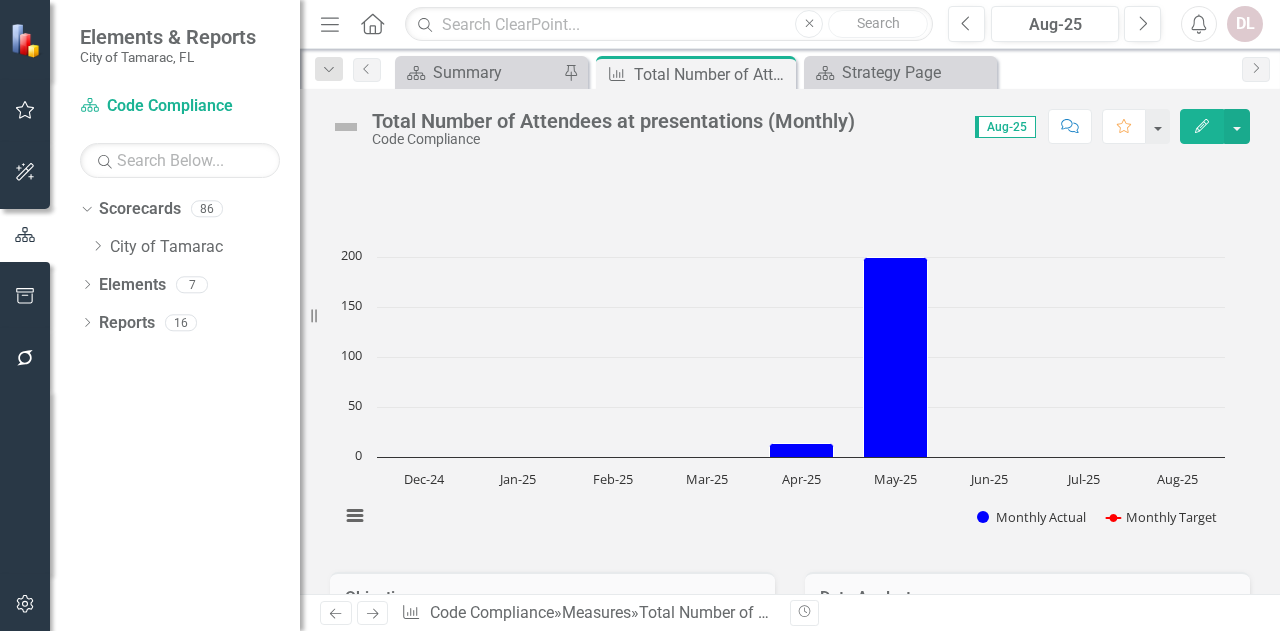 click on "Edit" 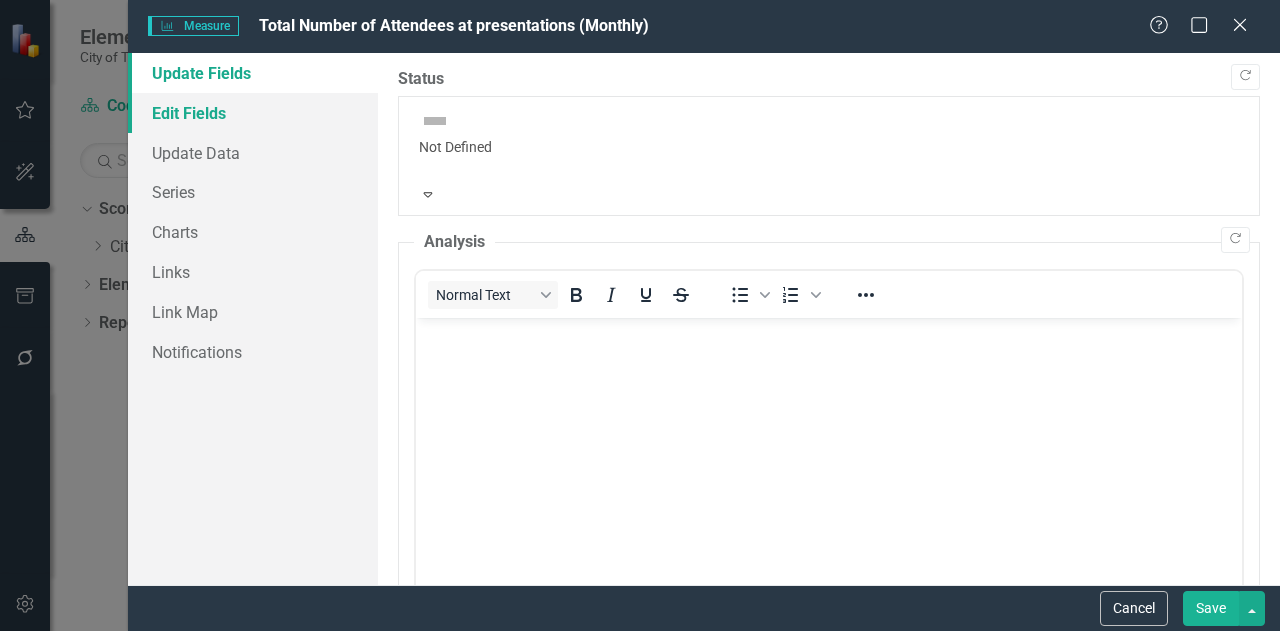 scroll, scrollTop: 0, scrollLeft: 0, axis: both 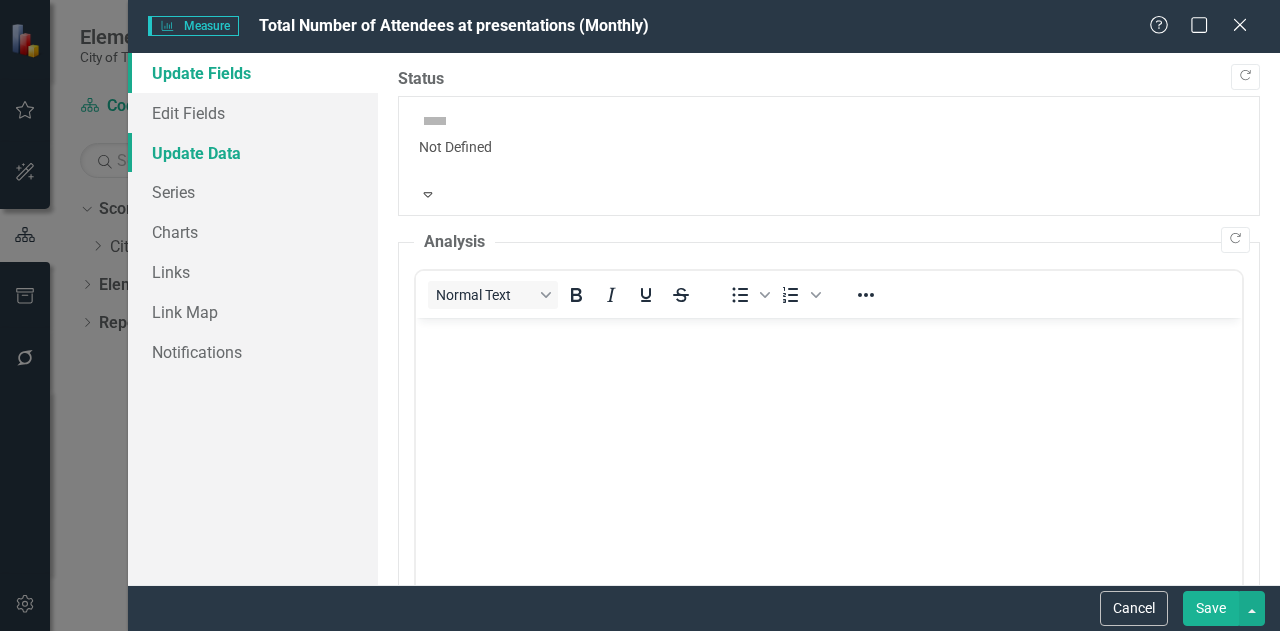 click on "Update  Data" at bounding box center [253, 153] 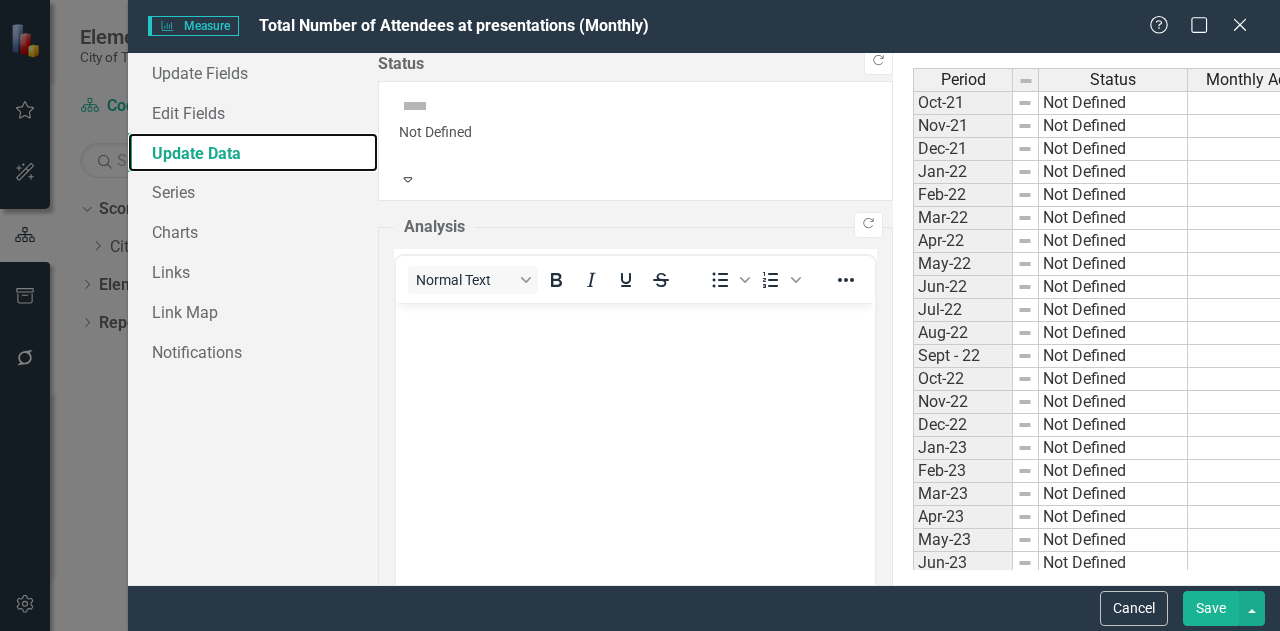 scroll, scrollTop: 600, scrollLeft: 0, axis: vertical 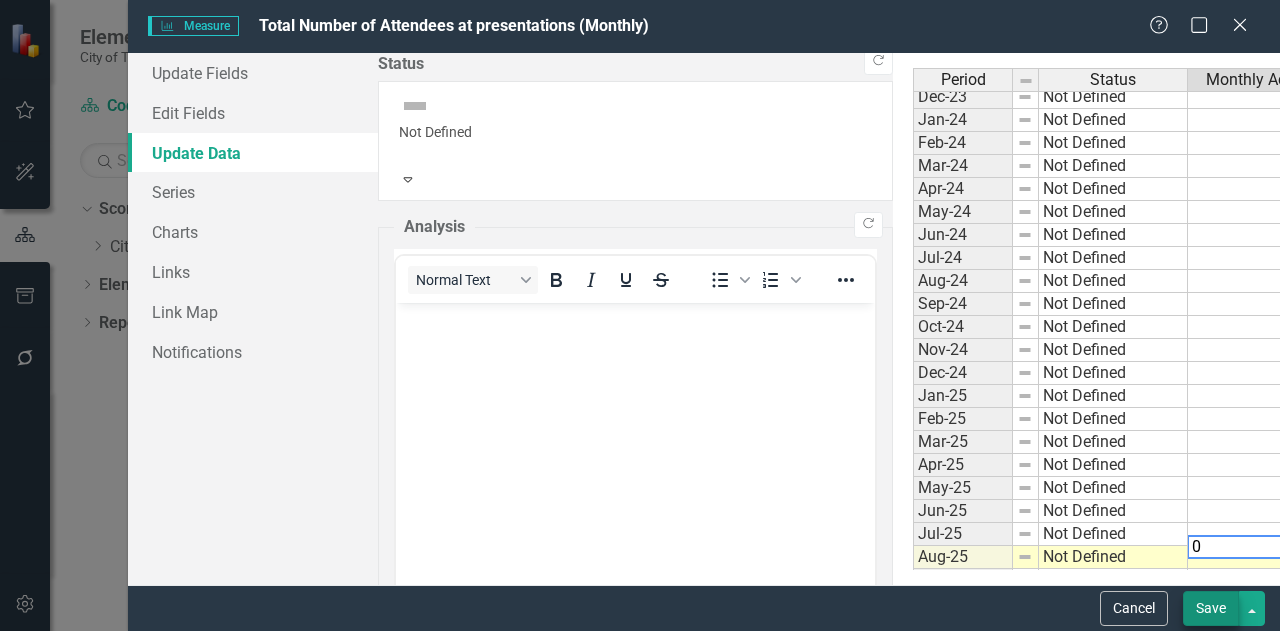type on "0" 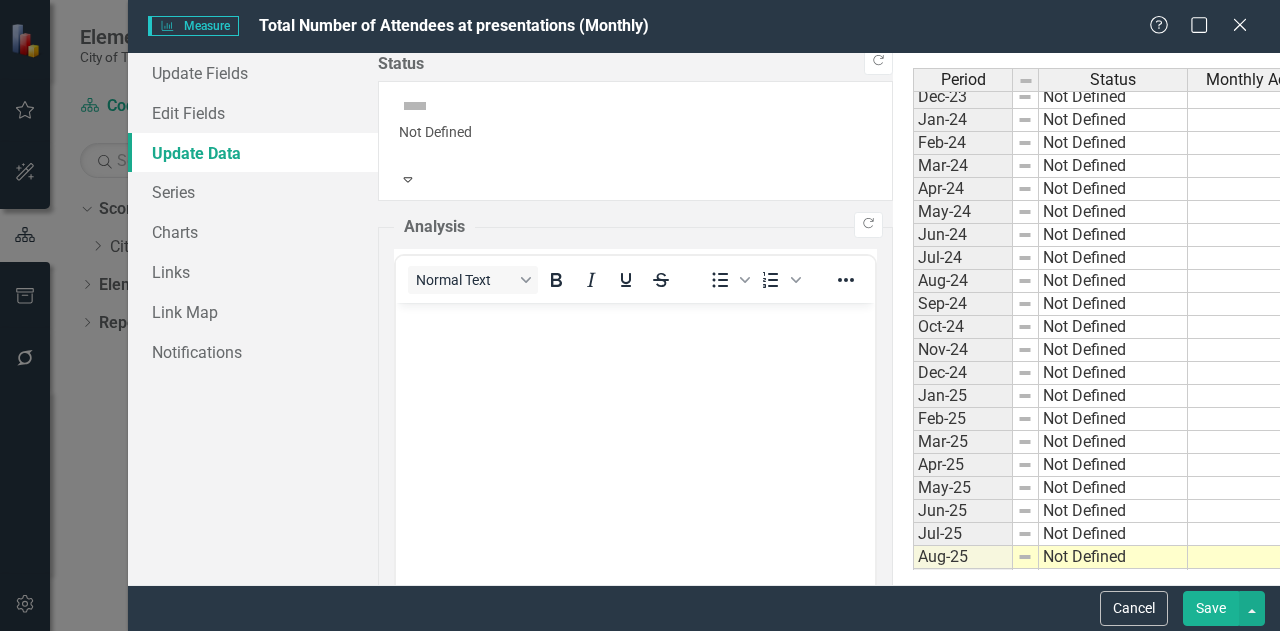 click on "Save" at bounding box center [1211, 608] 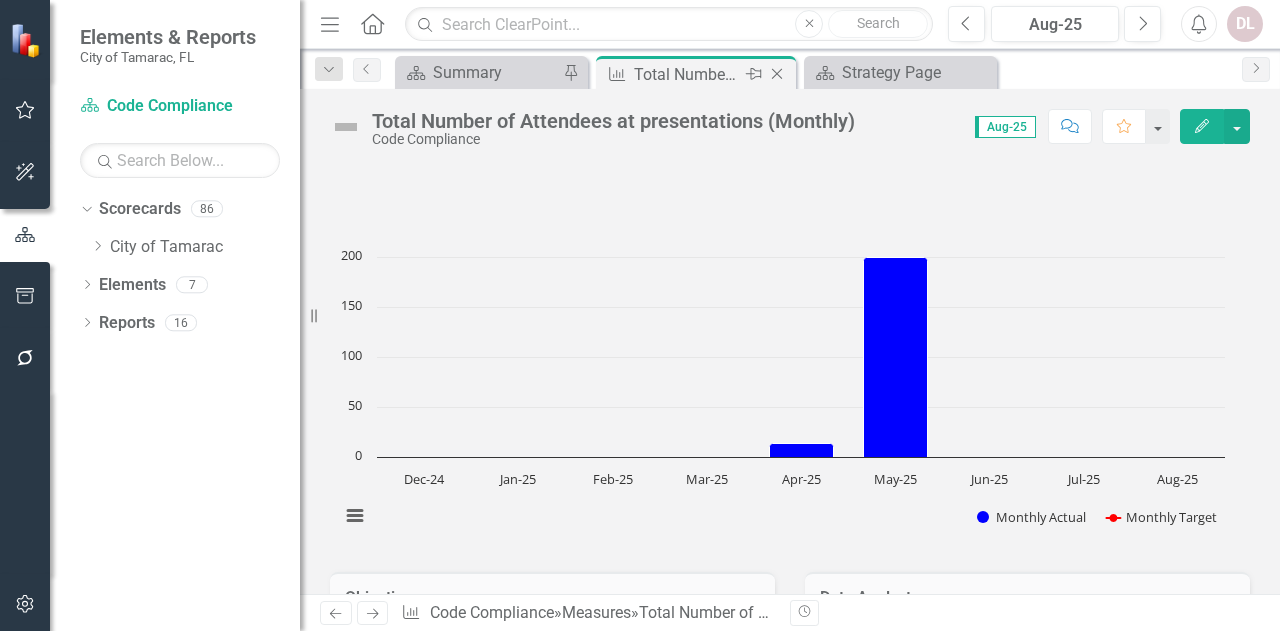 click on "Close" 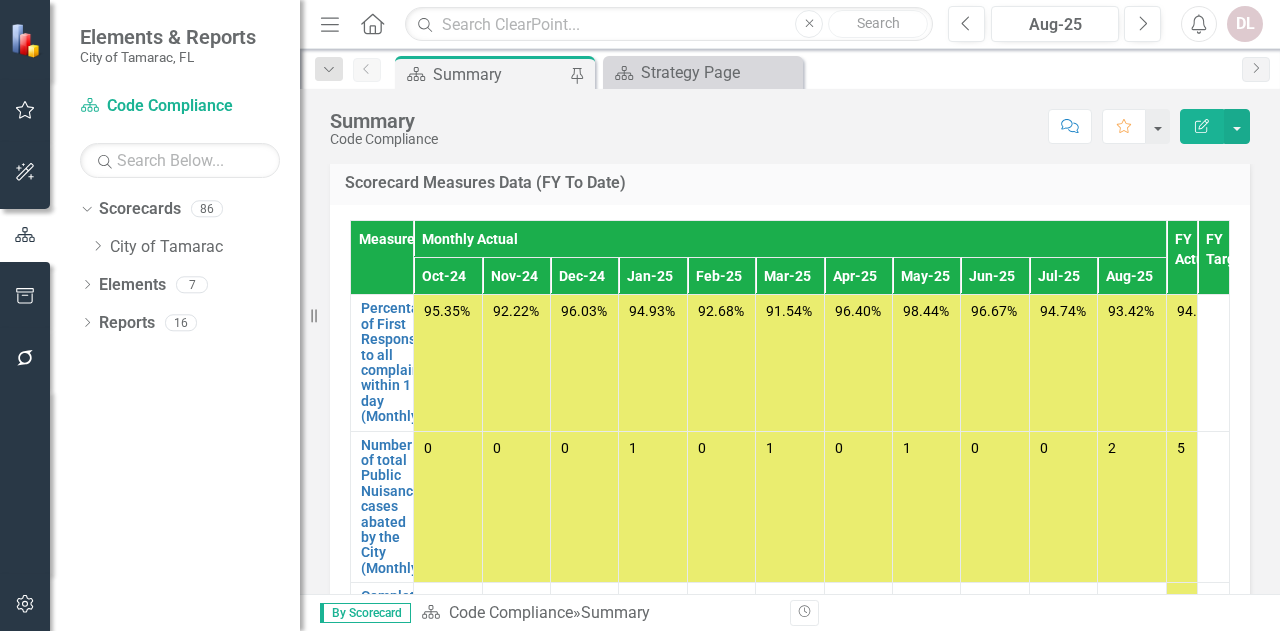 scroll, scrollTop: 1859, scrollLeft: 0, axis: vertical 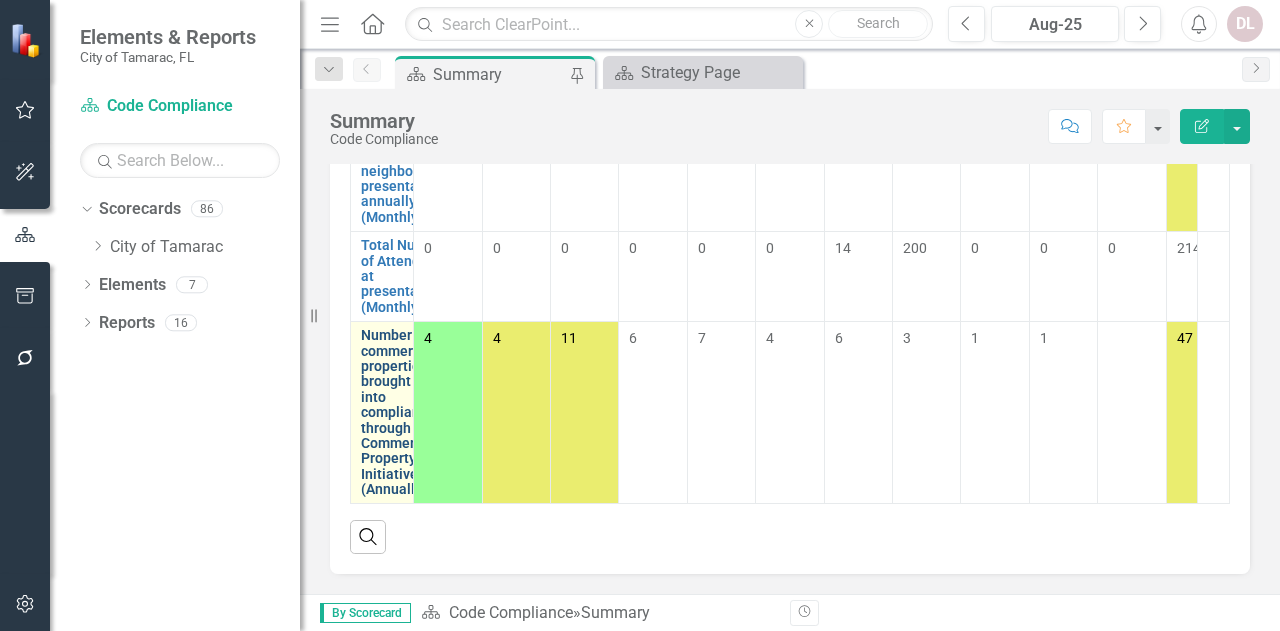 click on "Number of commercial properties brought into compliance through the Commercial Property Initiative (Annually)" at bounding box center (399, 412) 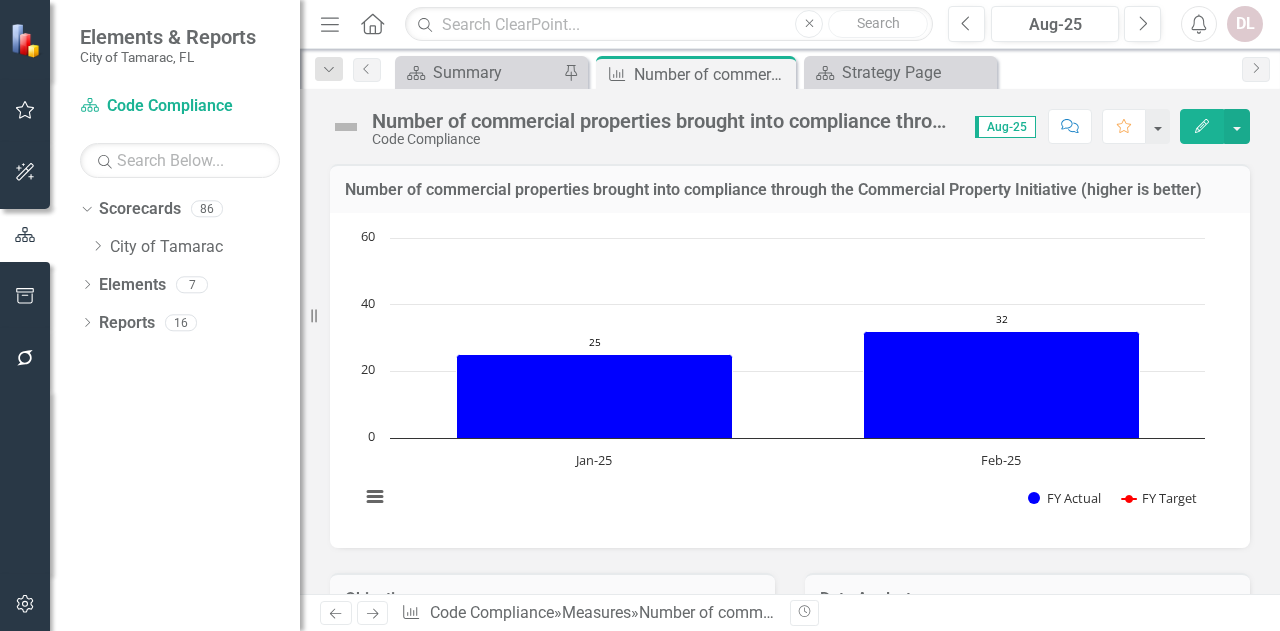 click on "Edit" 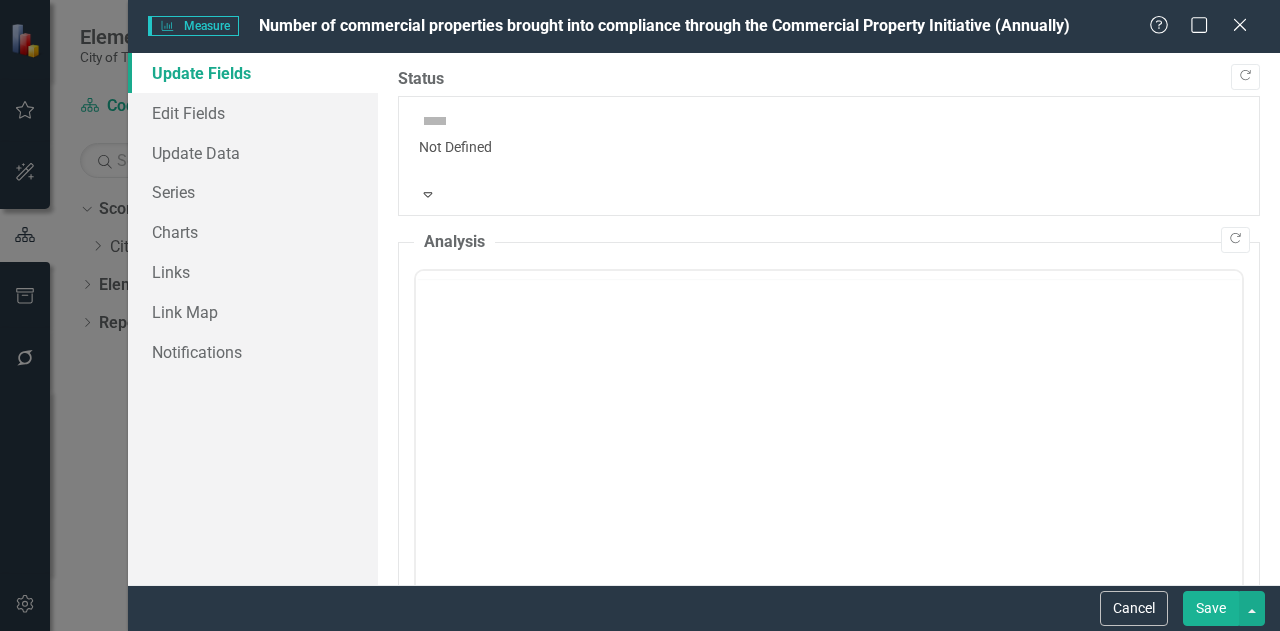 scroll, scrollTop: 0, scrollLeft: 0, axis: both 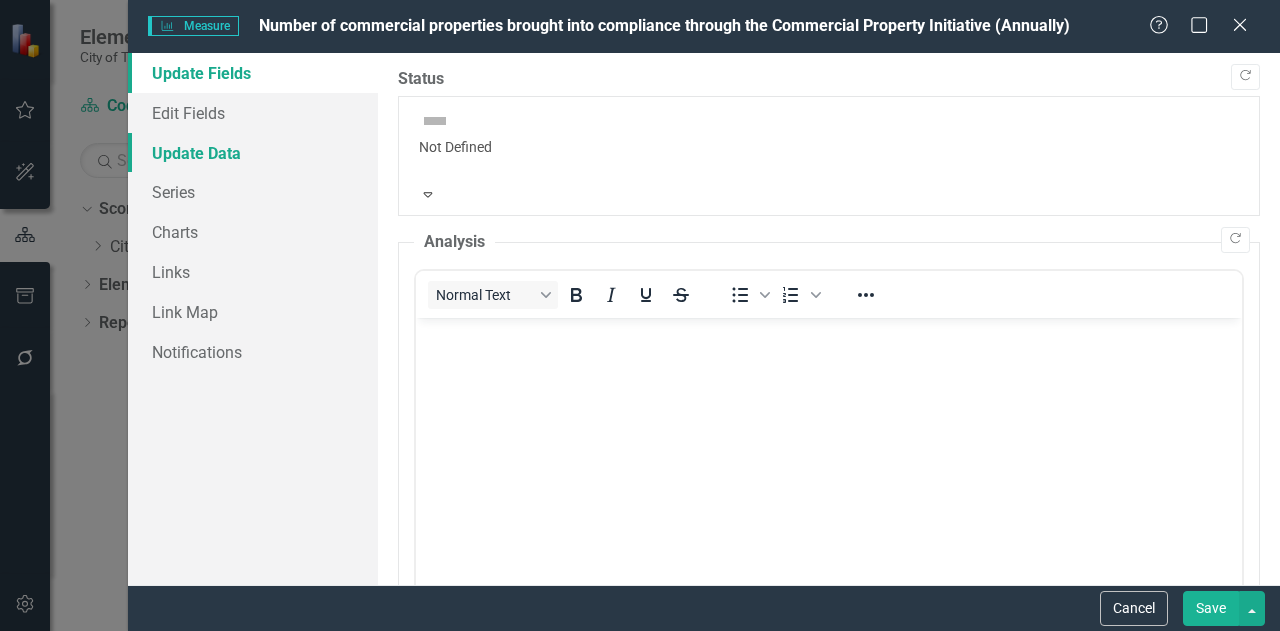 click on "Update  Data" at bounding box center [253, 153] 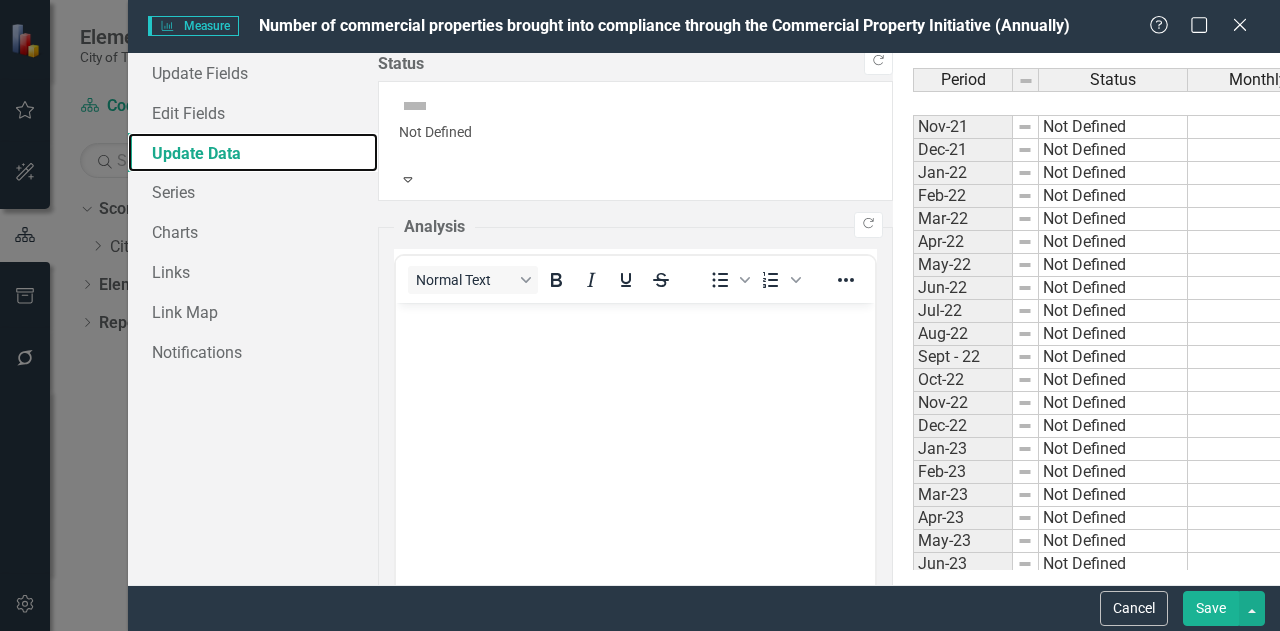 scroll, scrollTop: 600, scrollLeft: 0, axis: vertical 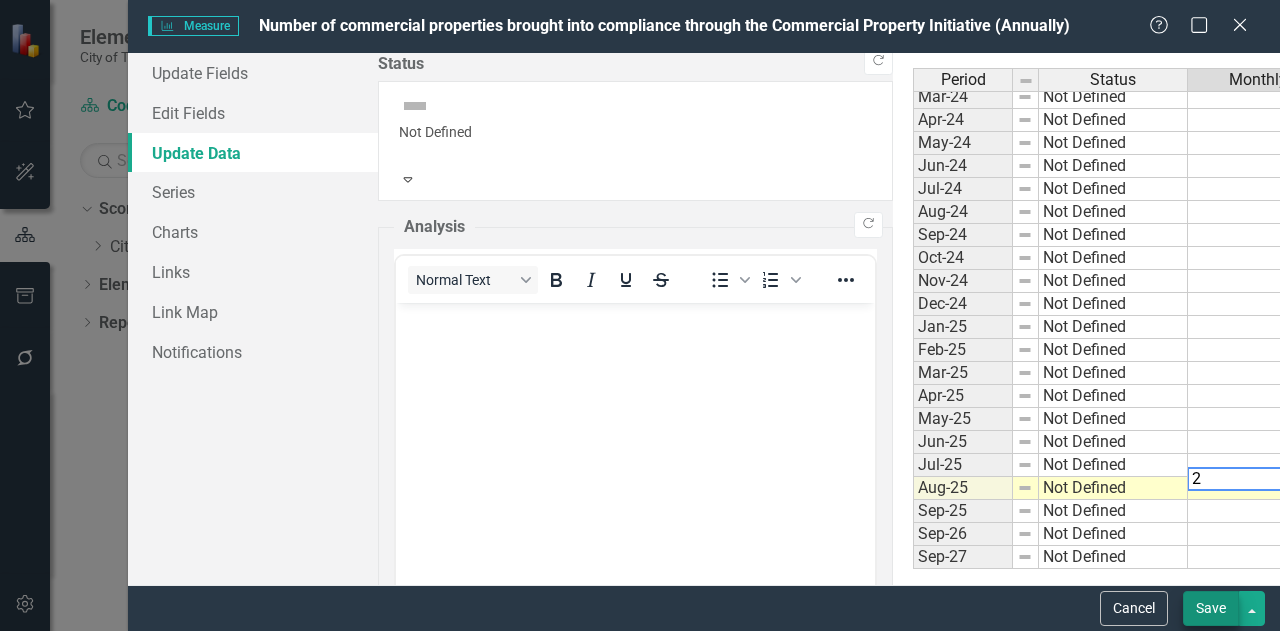 type on "2" 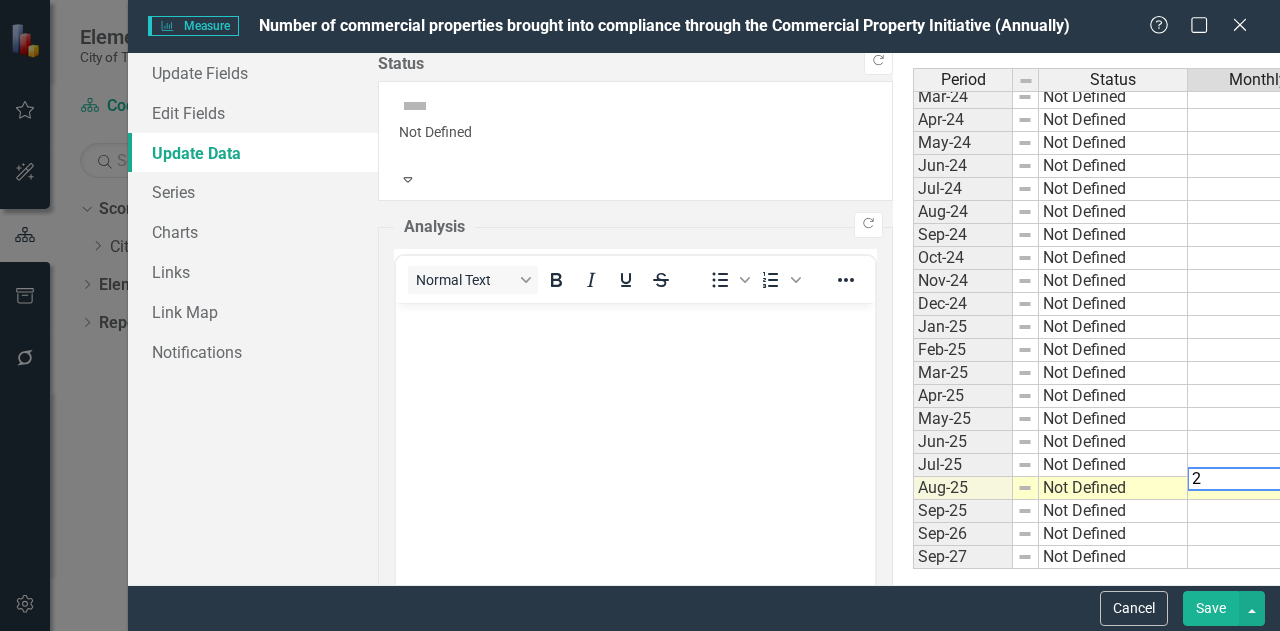 click on "Save" at bounding box center [1211, 608] 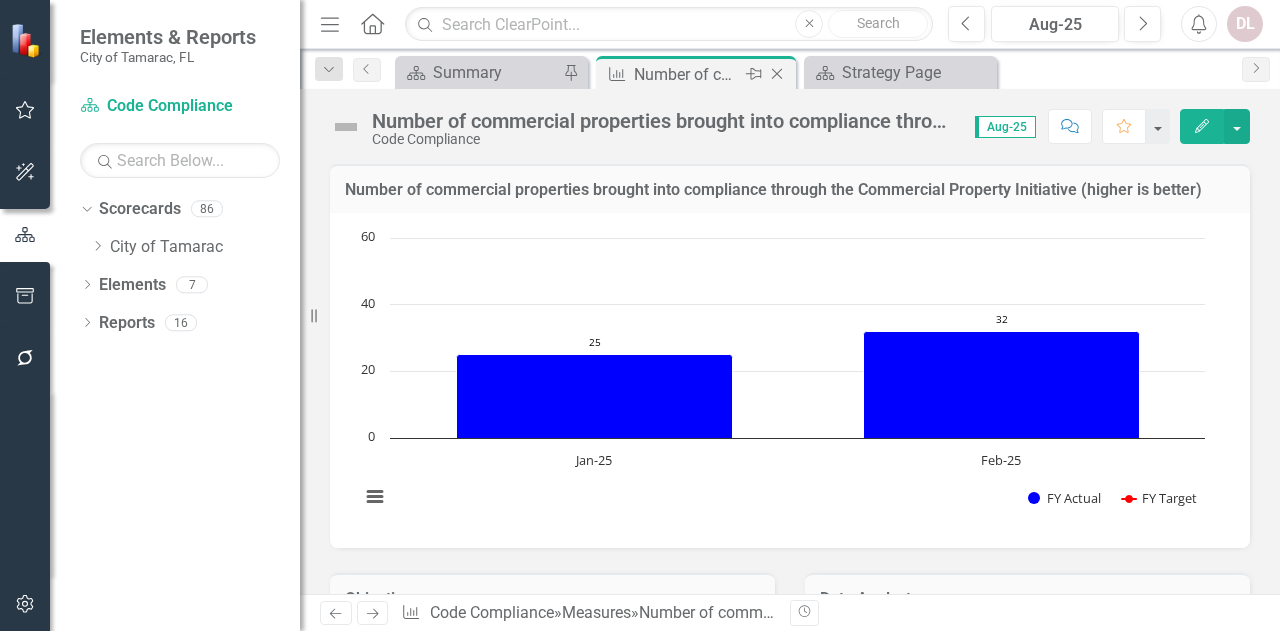 click on "Close" 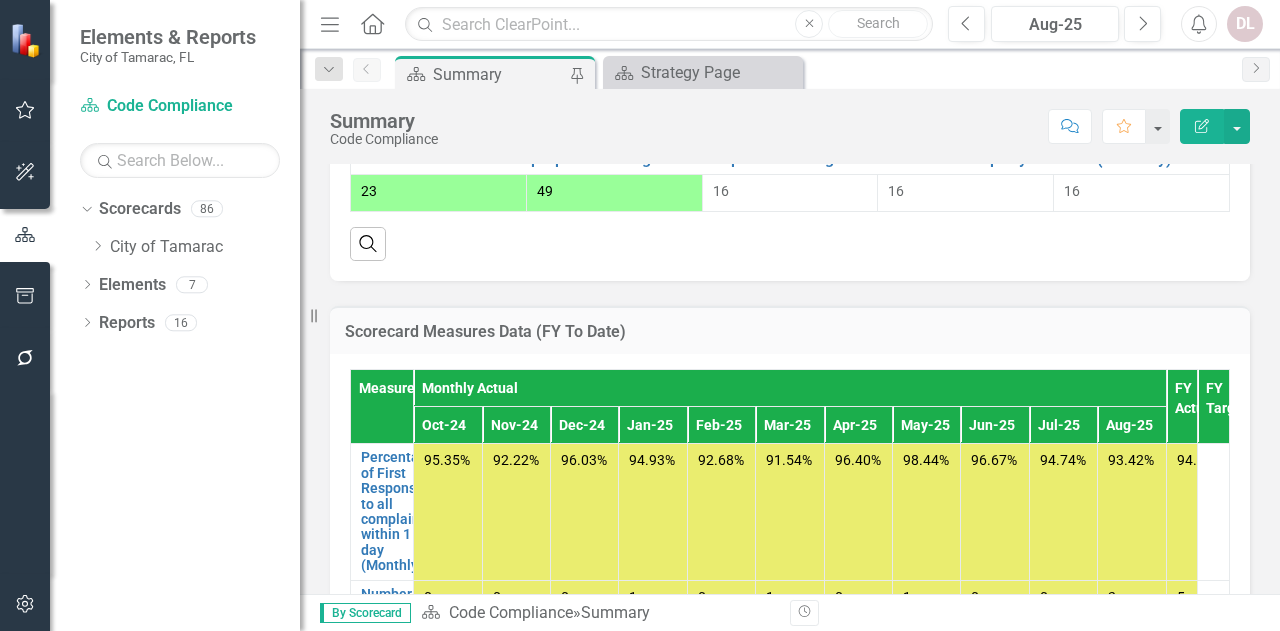 scroll, scrollTop: 1600, scrollLeft: 0, axis: vertical 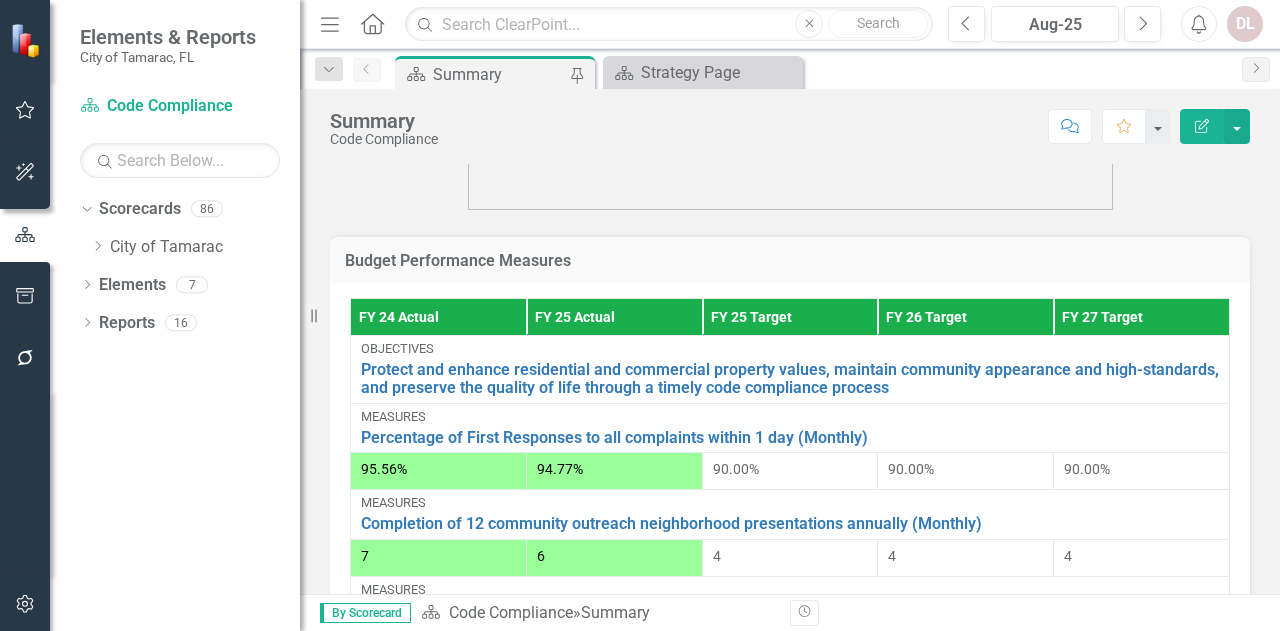 click on "Summary" at bounding box center [499, 74] 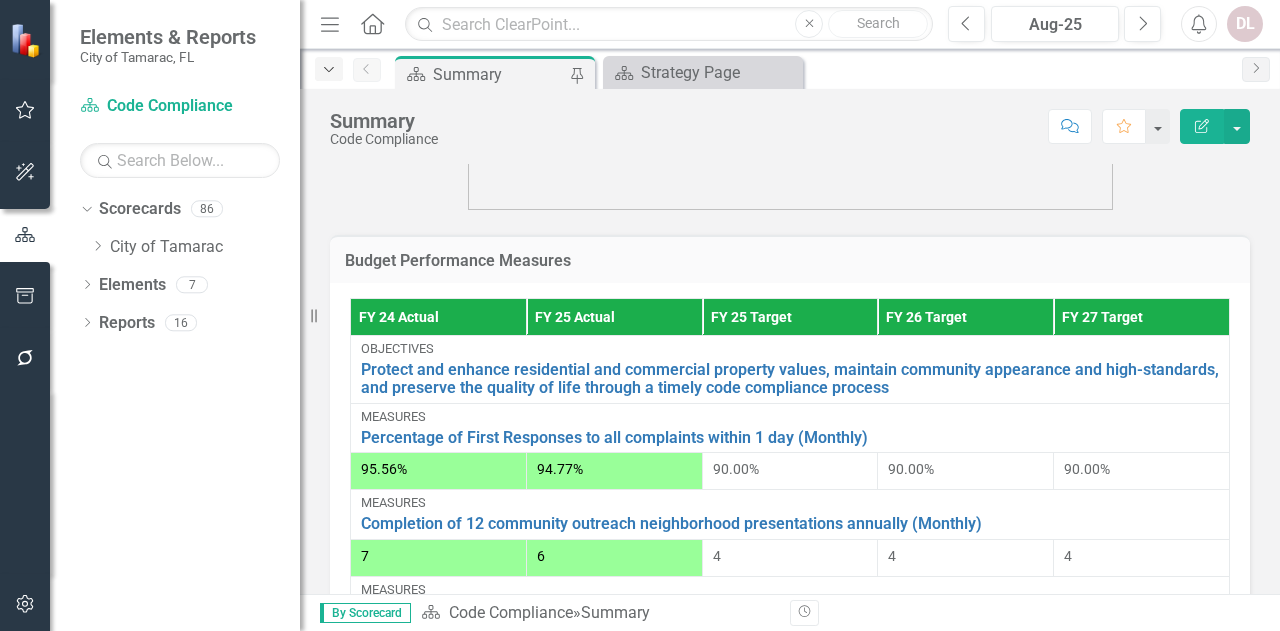 click on "Dropdown" 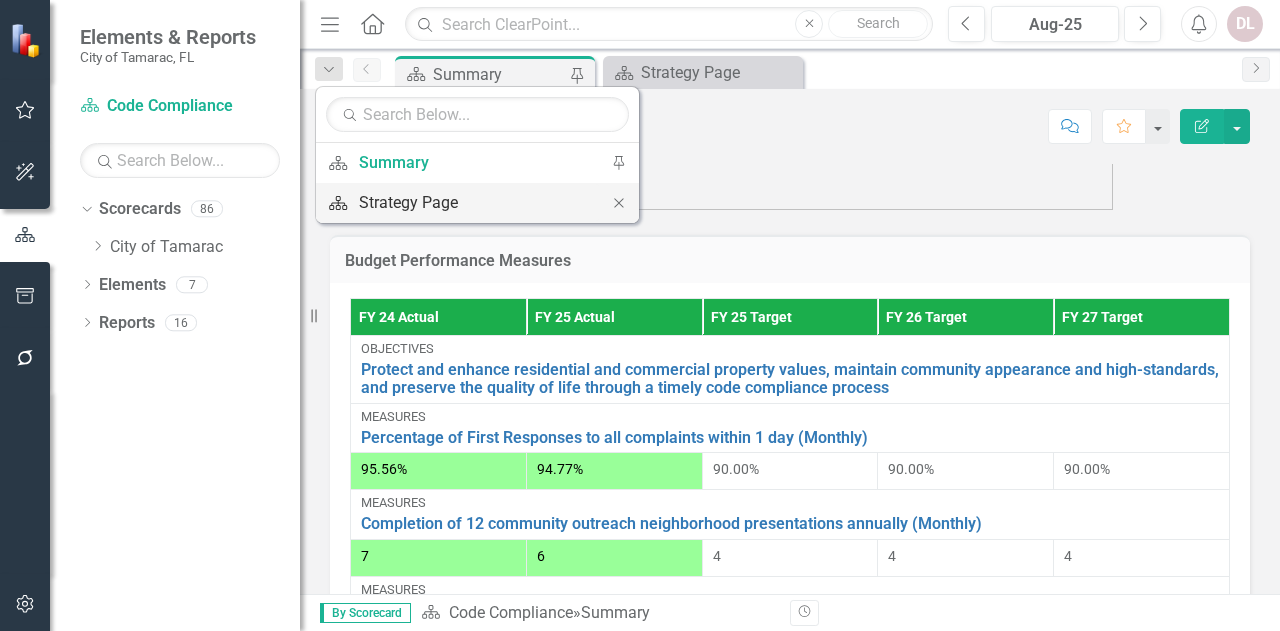 click on "Strategy Page" at bounding box center [474, 202] 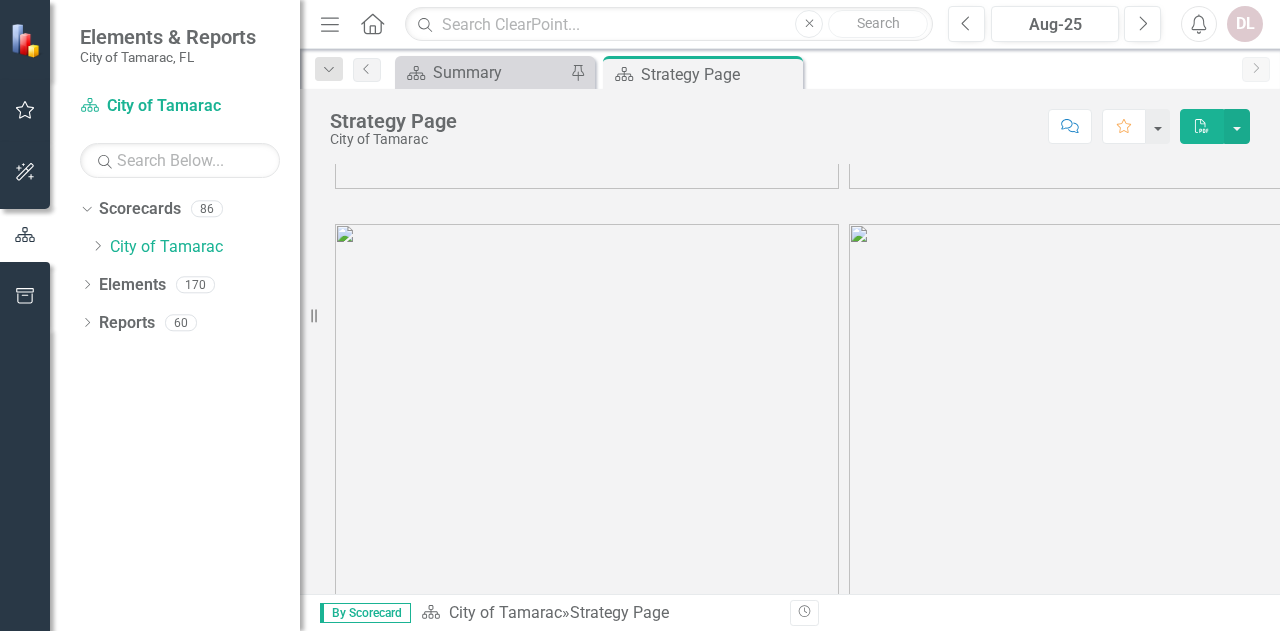 scroll, scrollTop: 455, scrollLeft: 0, axis: vertical 